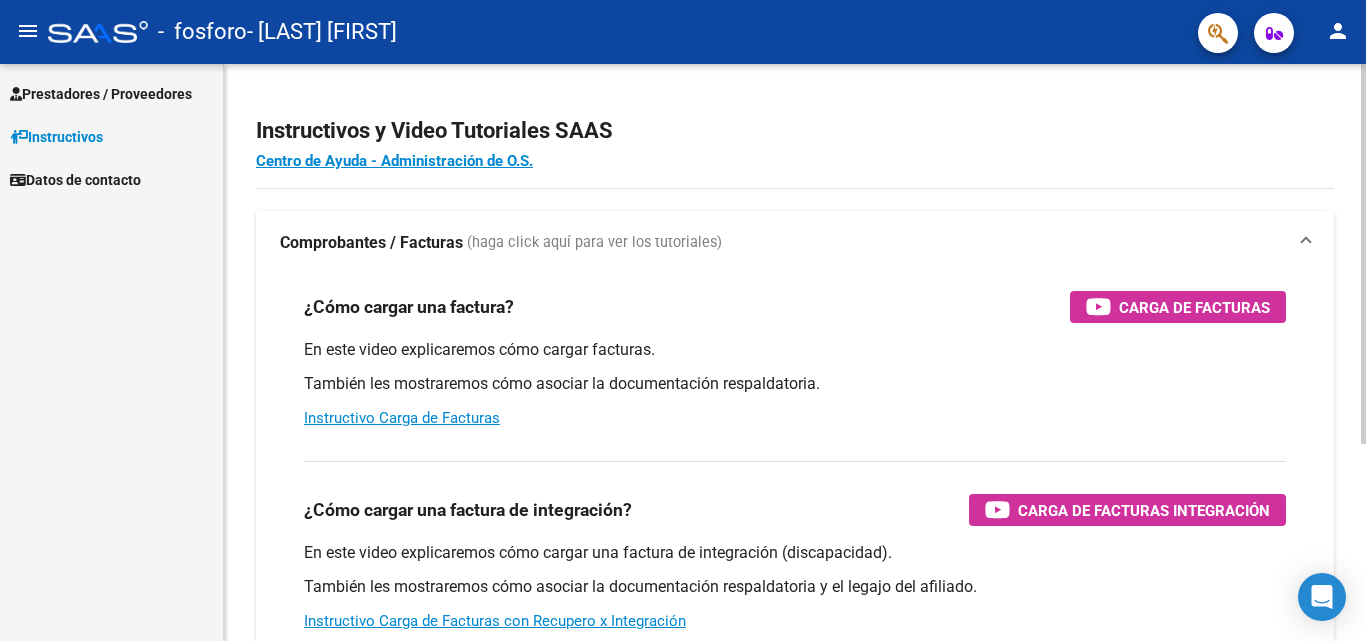 scroll, scrollTop: 0, scrollLeft: 0, axis: both 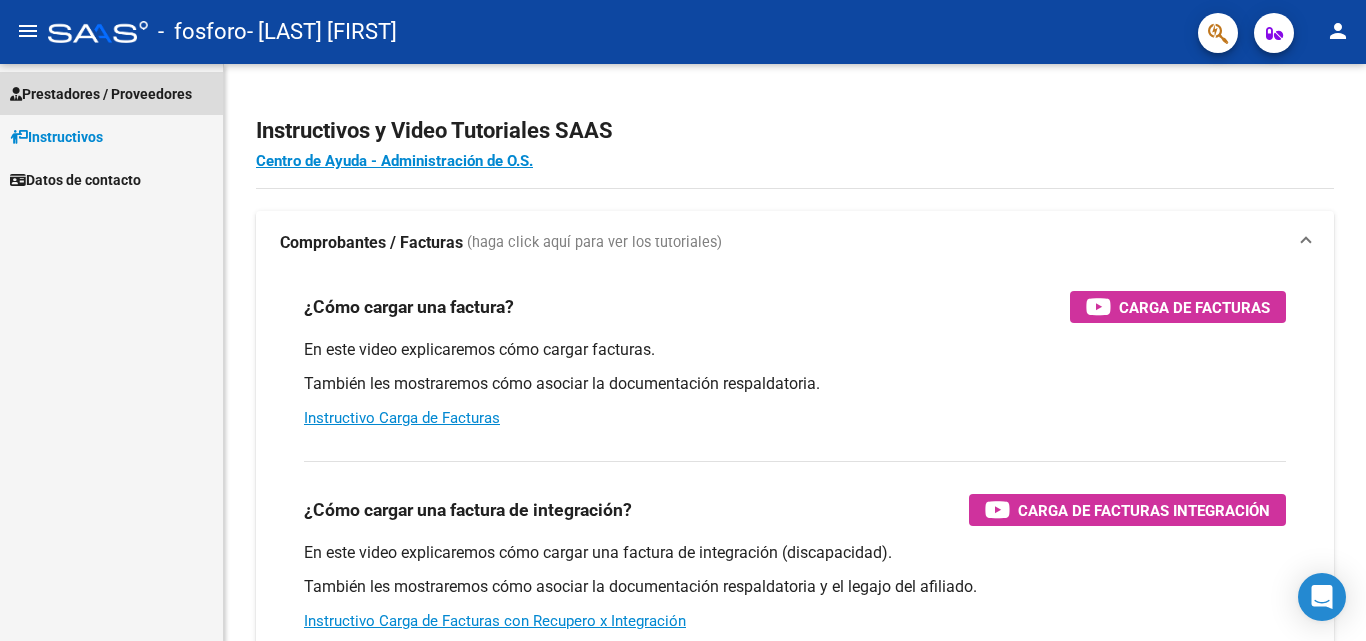 click on "Prestadores / Proveedores" at bounding box center [101, 94] 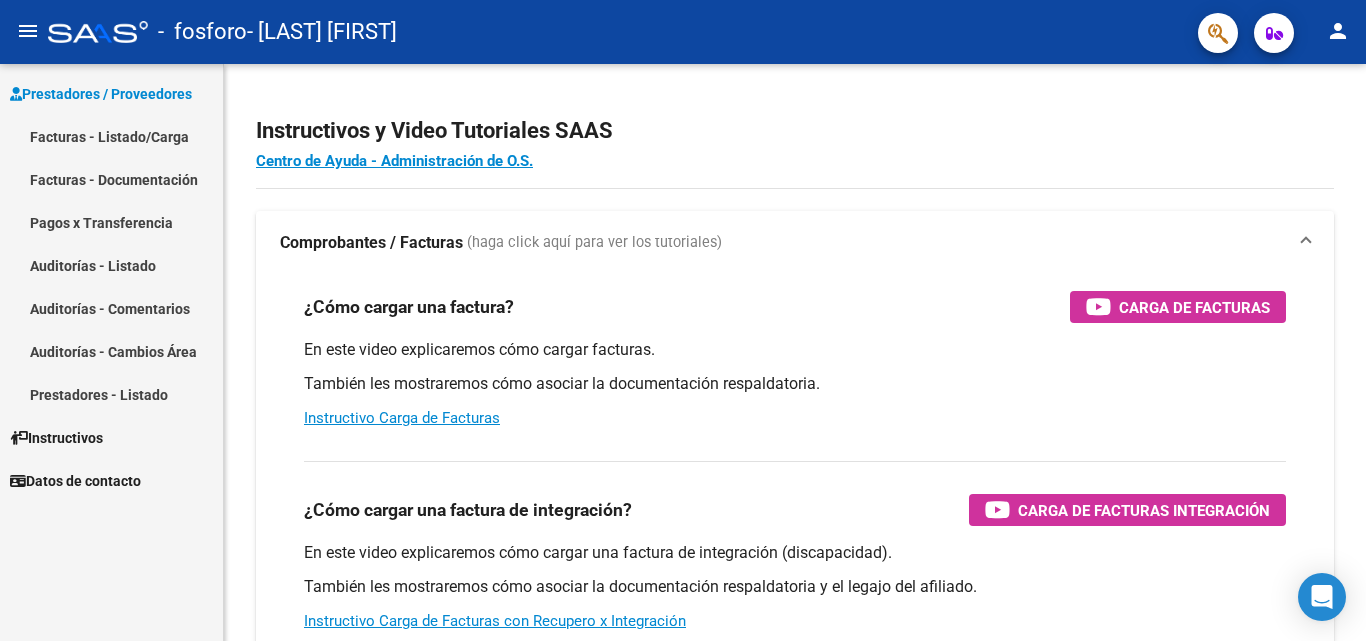 click on "Facturas - Listado/Carga" at bounding box center [111, 136] 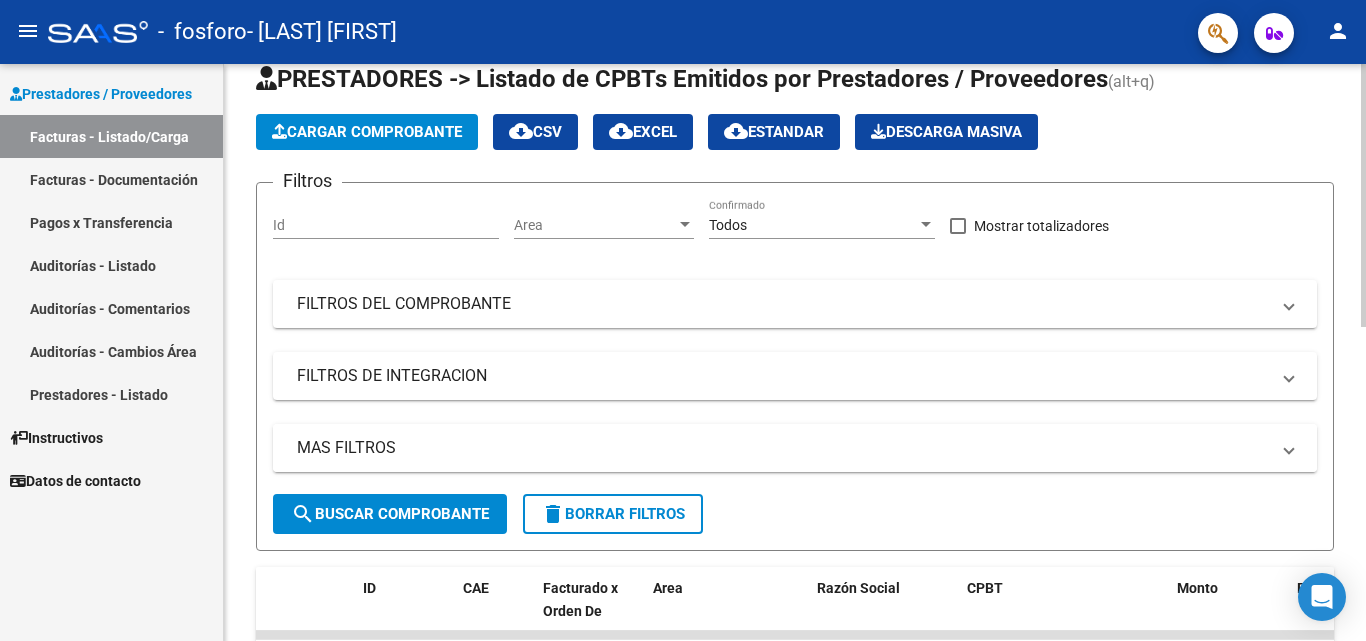 scroll, scrollTop: 0, scrollLeft: 0, axis: both 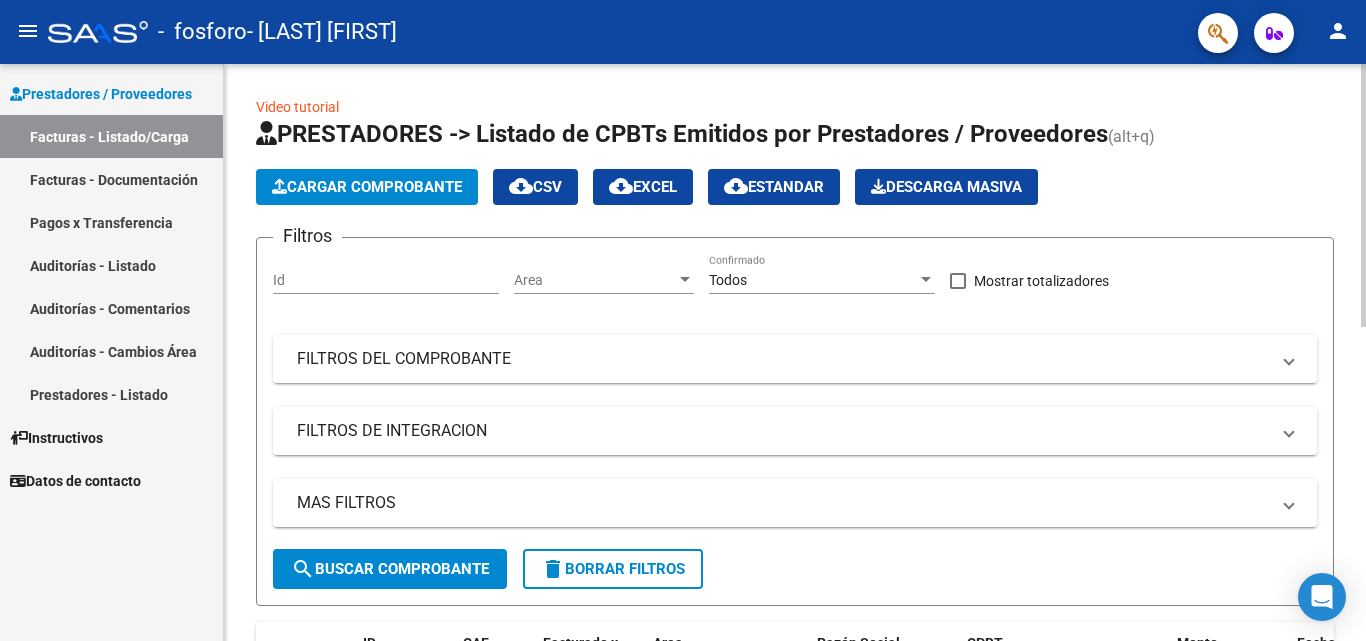 click on "Cargar Comprobante" 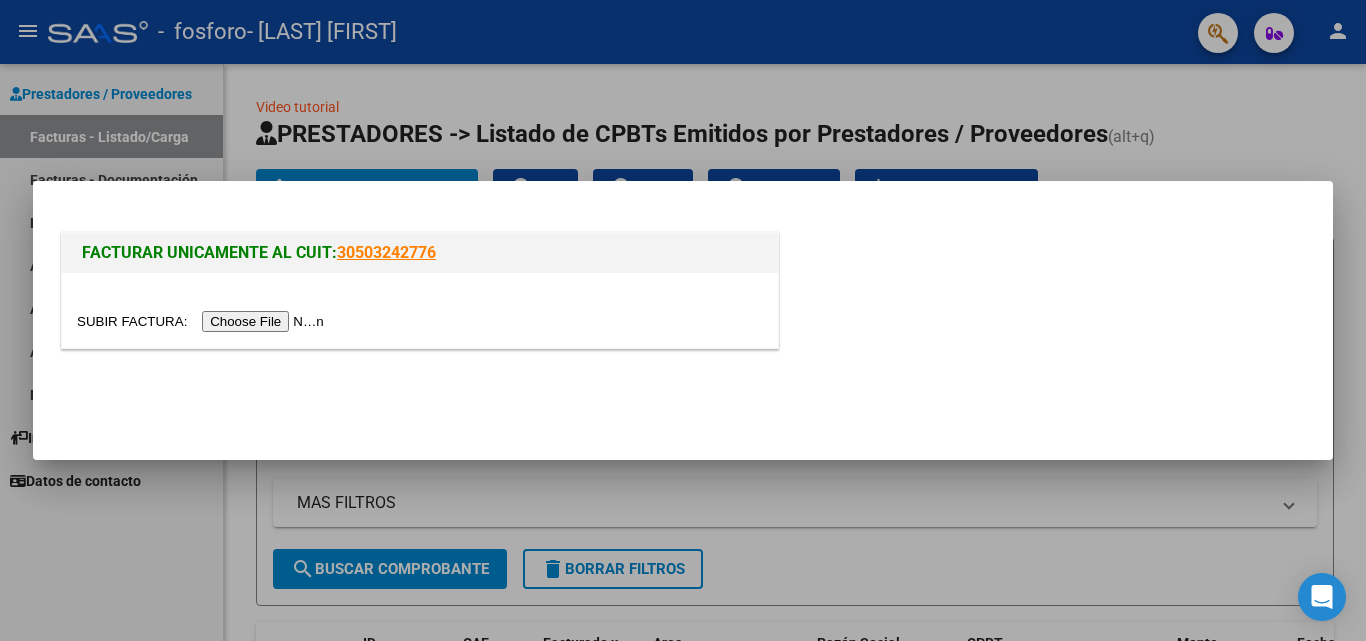click at bounding box center [203, 321] 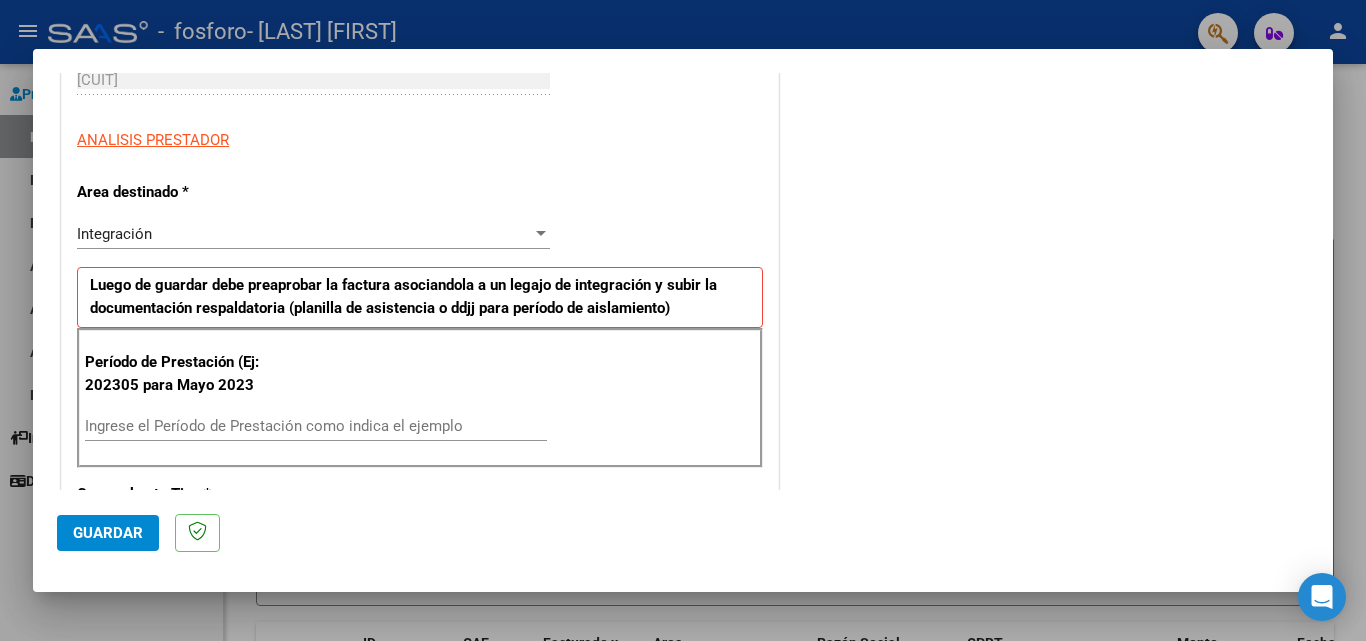 scroll, scrollTop: 300, scrollLeft: 0, axis: vertical 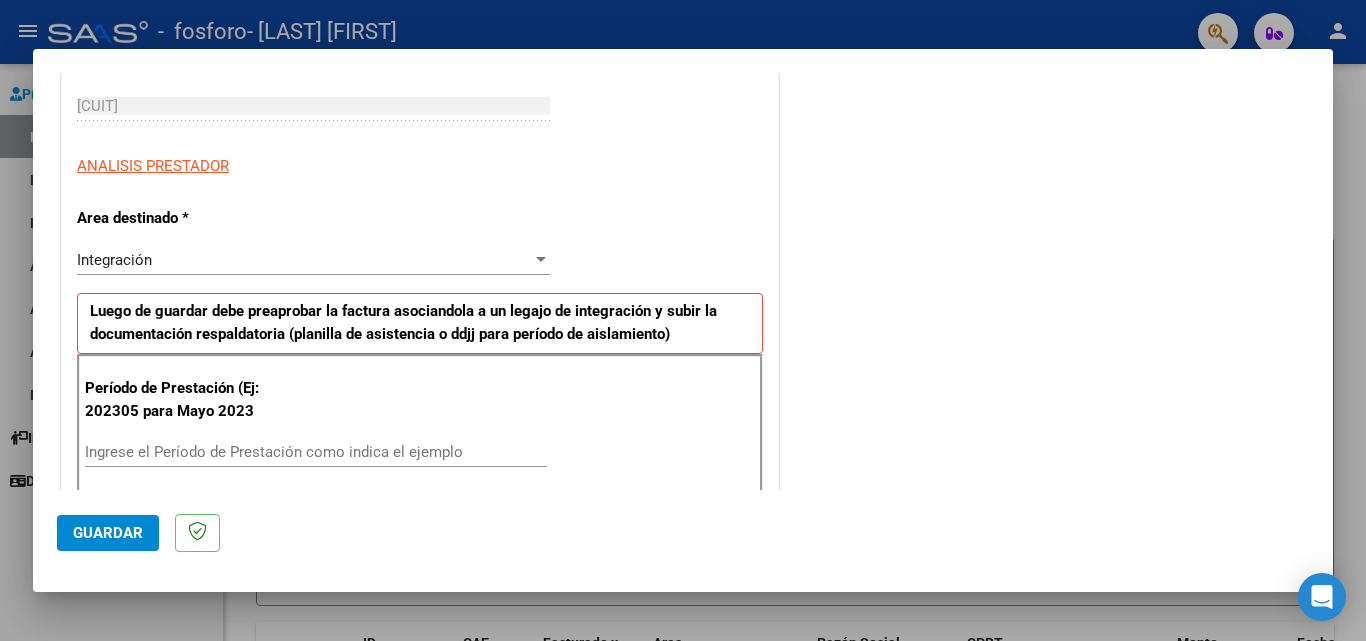 click on "Integración" at bounding box center (304, 260) 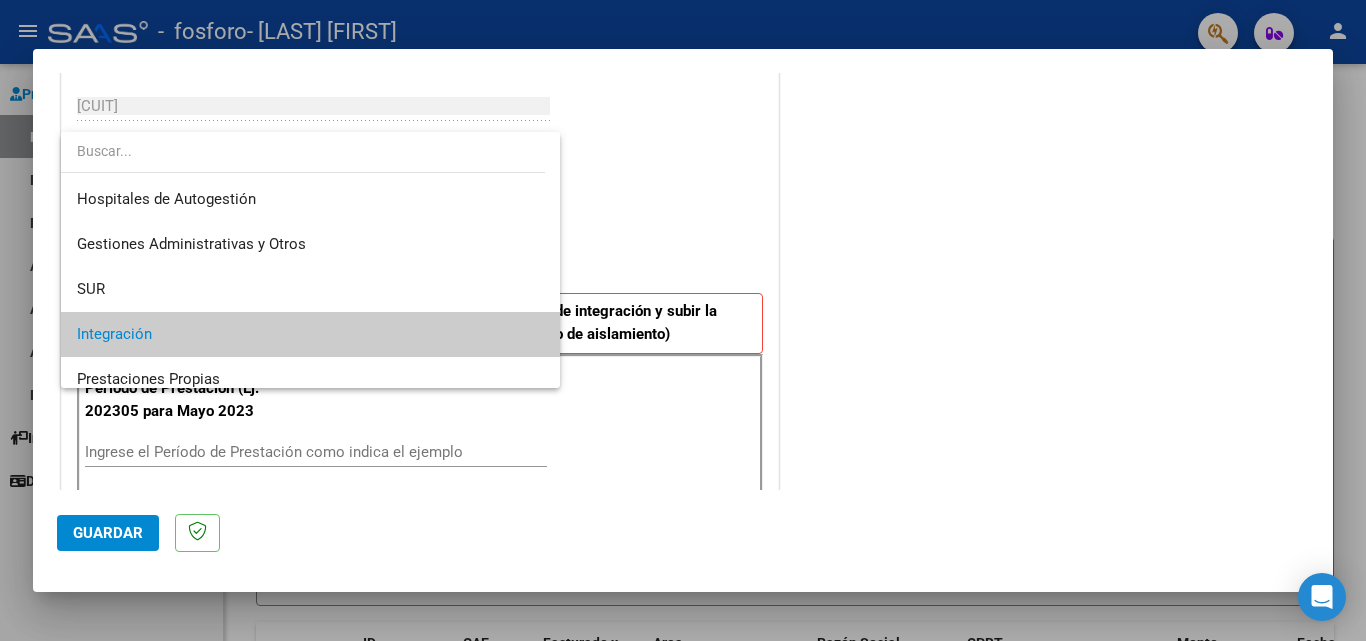 scroll, scrollTop: 75, scrollLeft: 0, axis: vertical 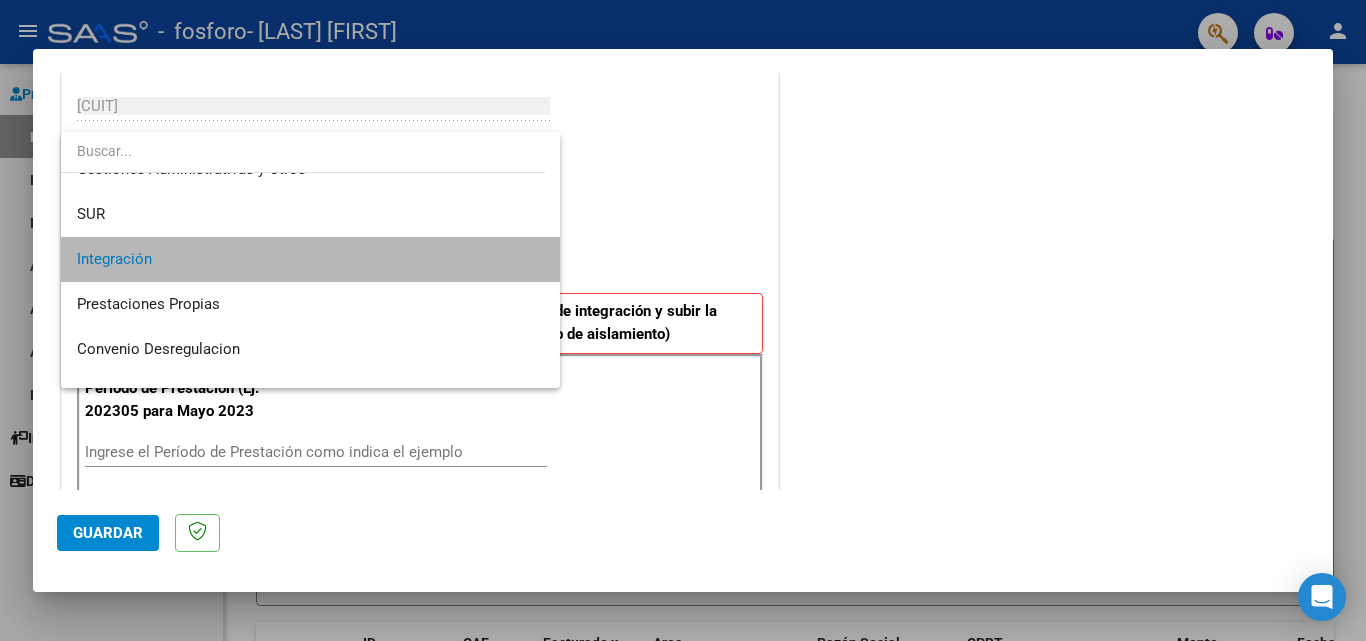 click on "Integración" at bounding box center (310, 259) 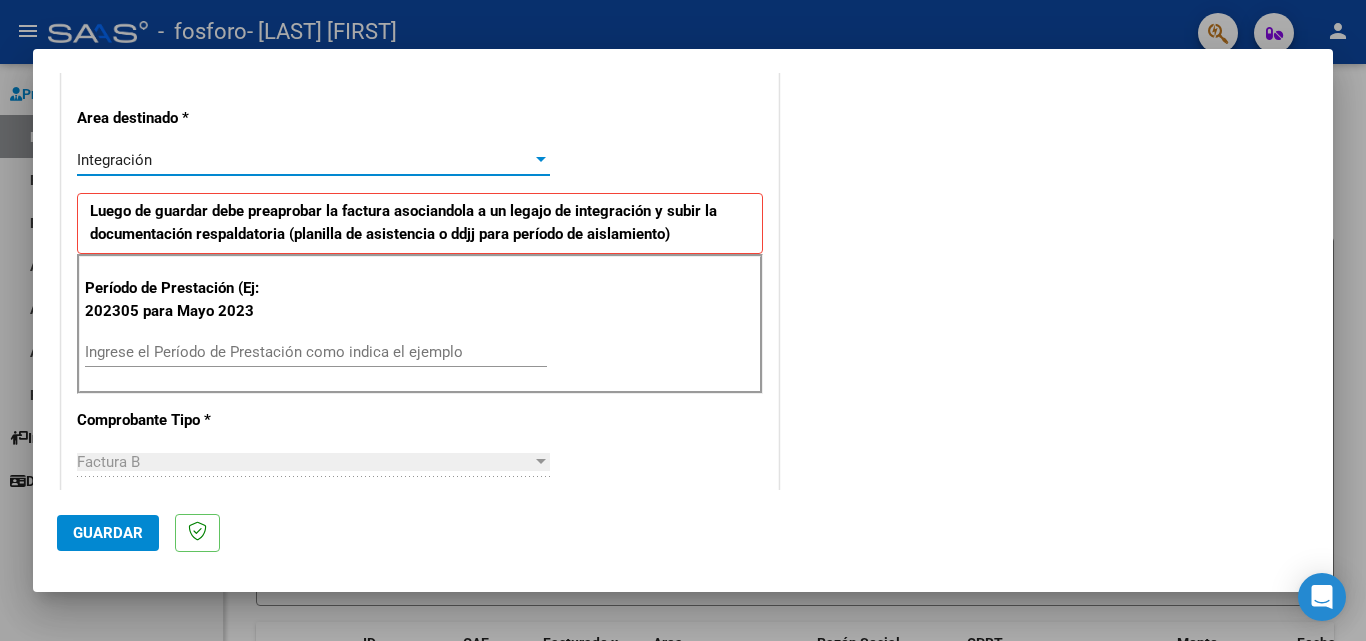 scroll, scrollTop: 500, scrollLeft: 0, axis: vertical 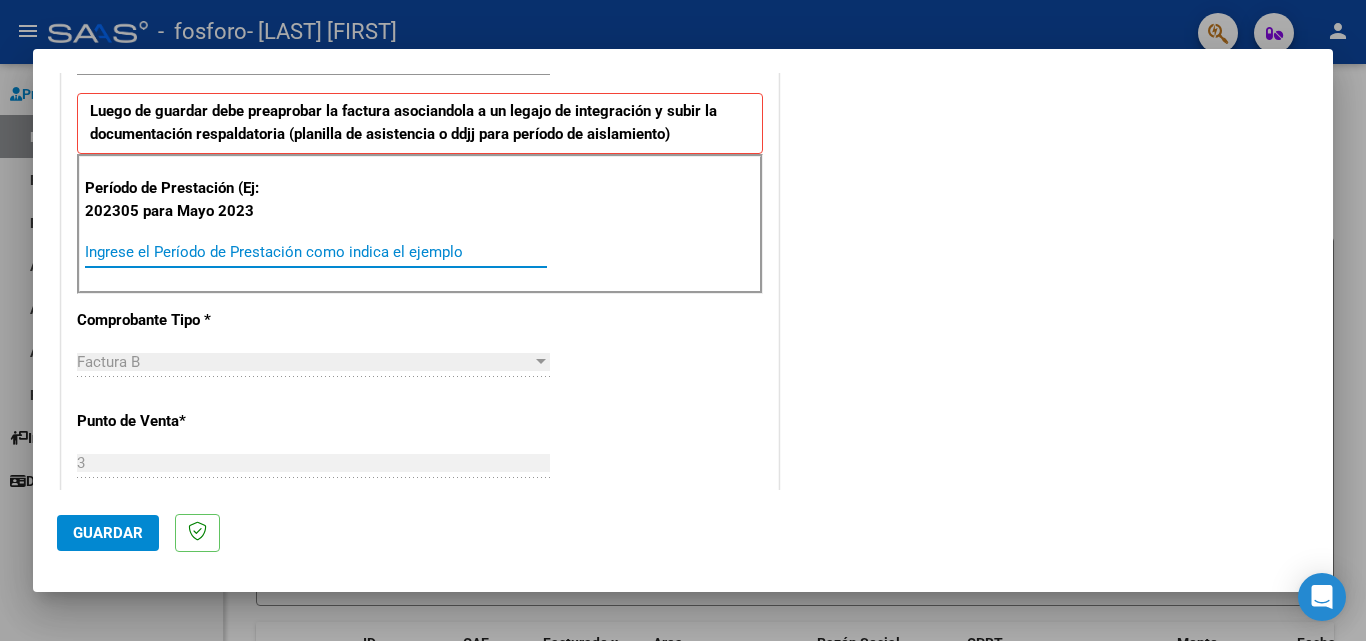click on "Ingrese el Período de Prestación como indica el ejemplo" at bounding box center (316, 252) 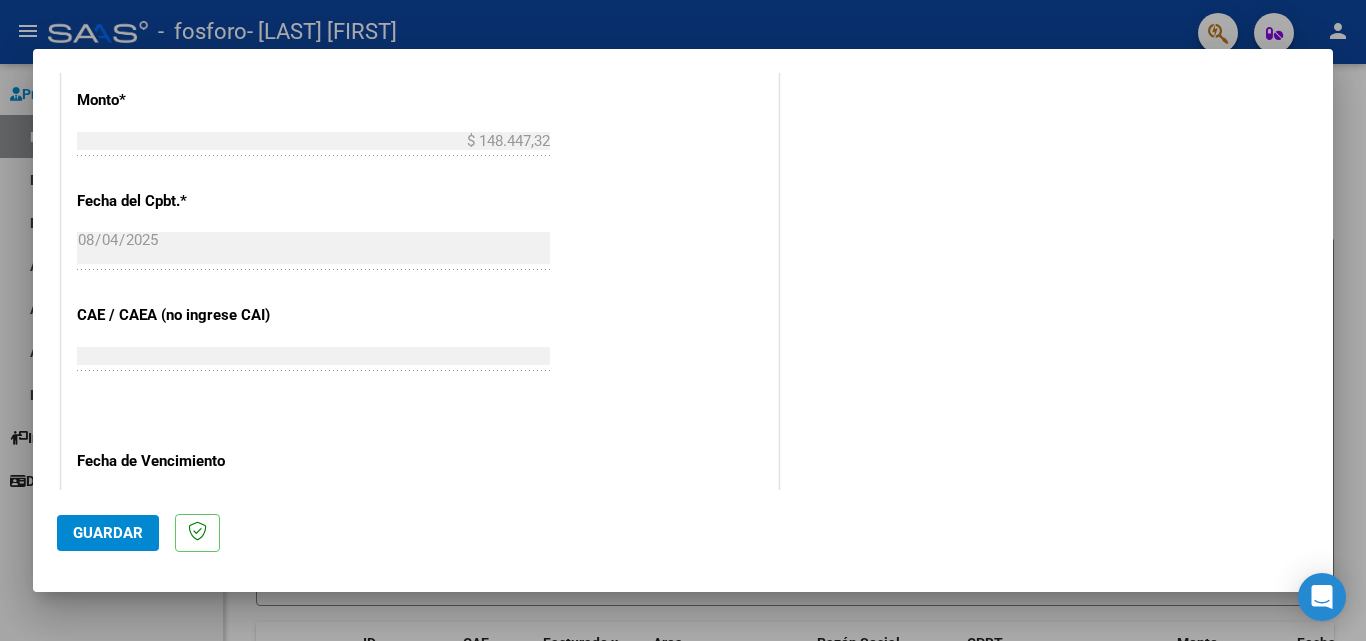 scroll, scrollTop: 1200, scrollLeft: 0, axis: vertical 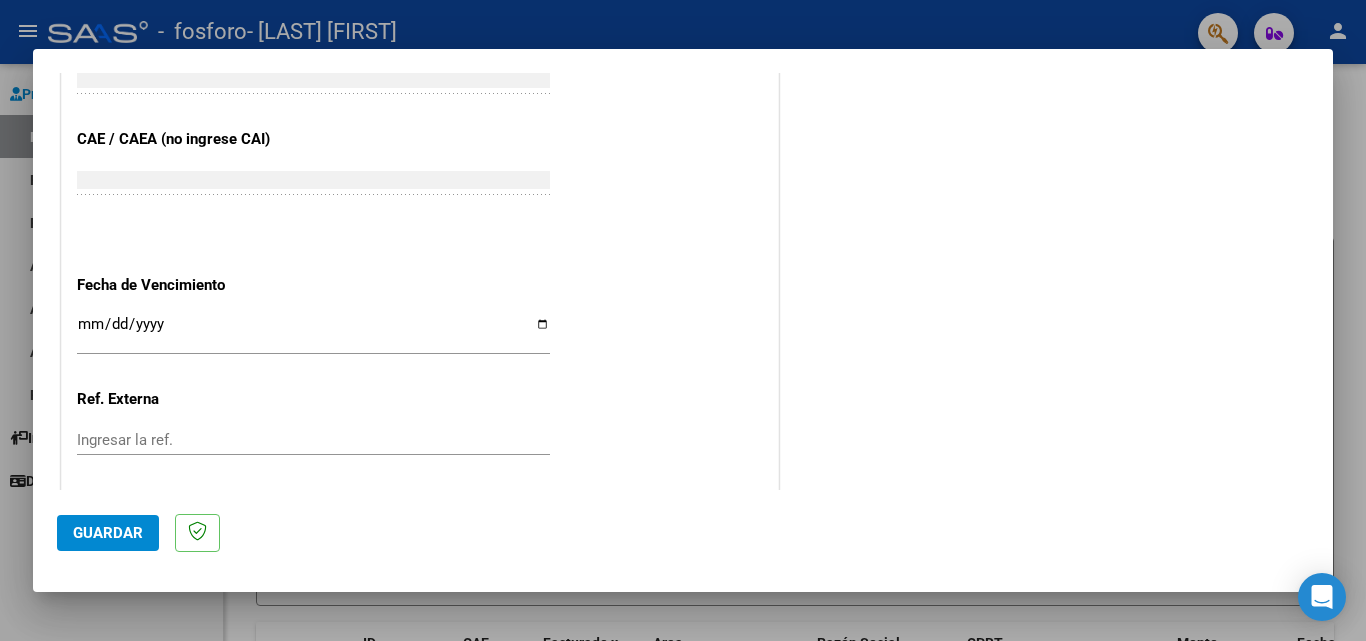 type on "202507" 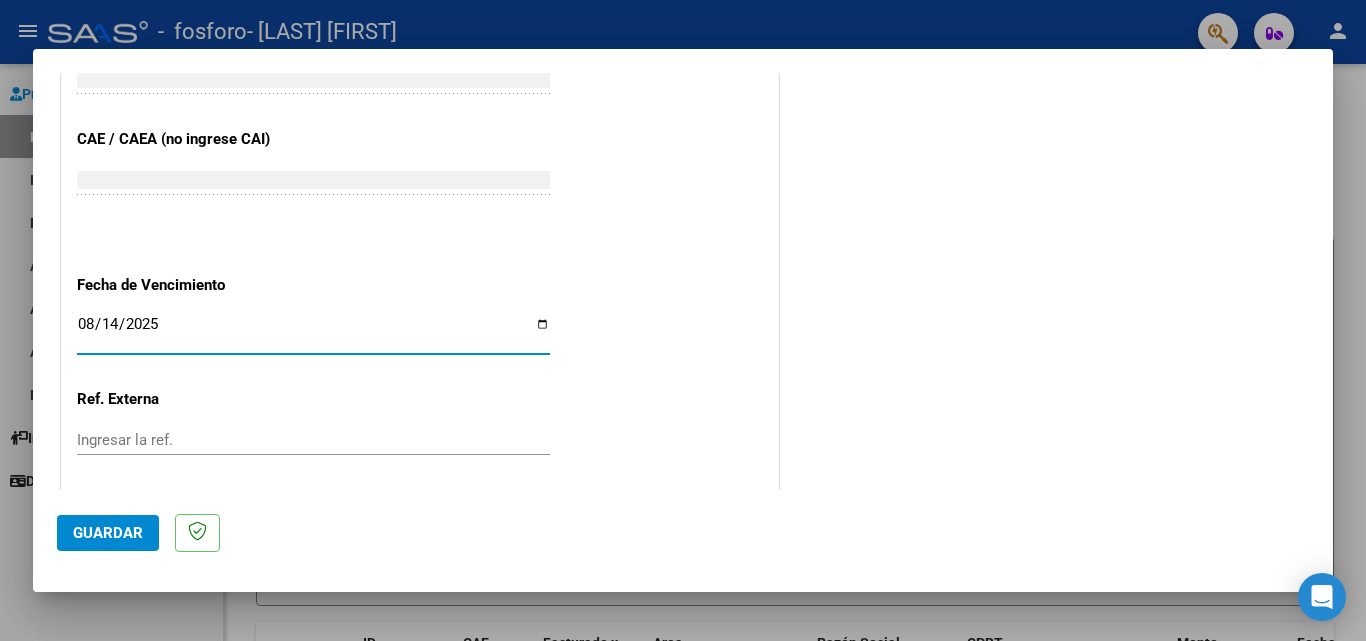 type on "2025-08-14" 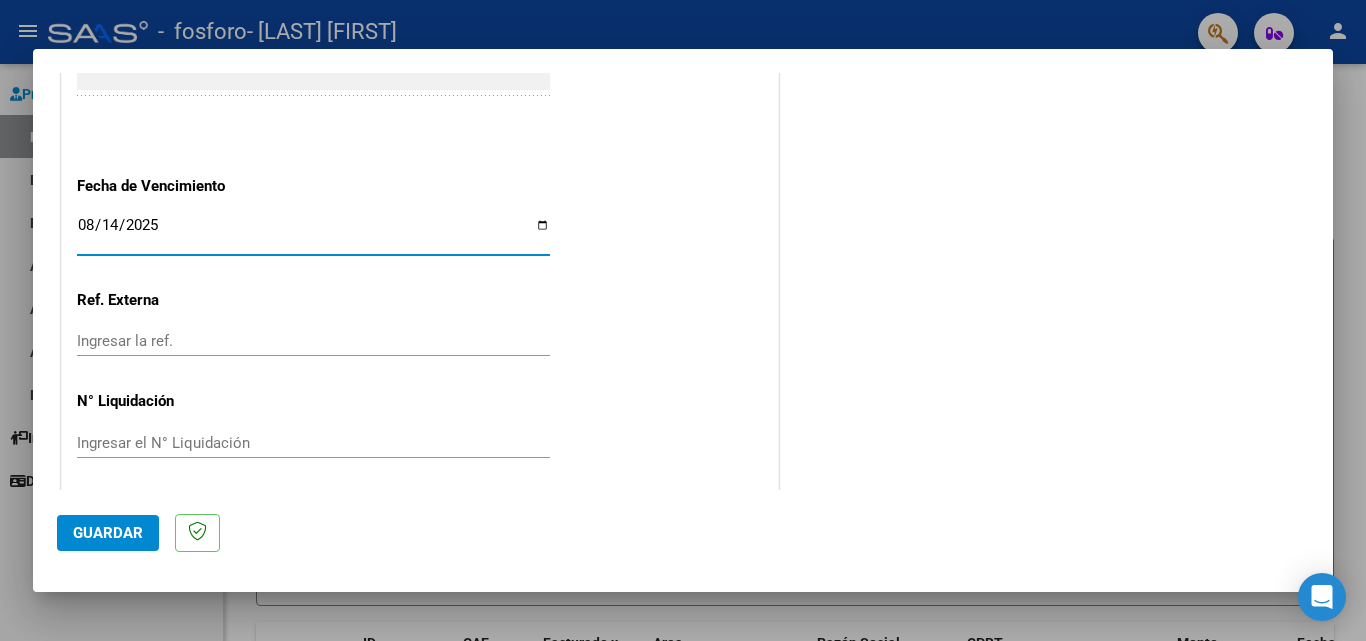 scroll, scrollTop: 1305, scrollLeft: 0, axis: vertical 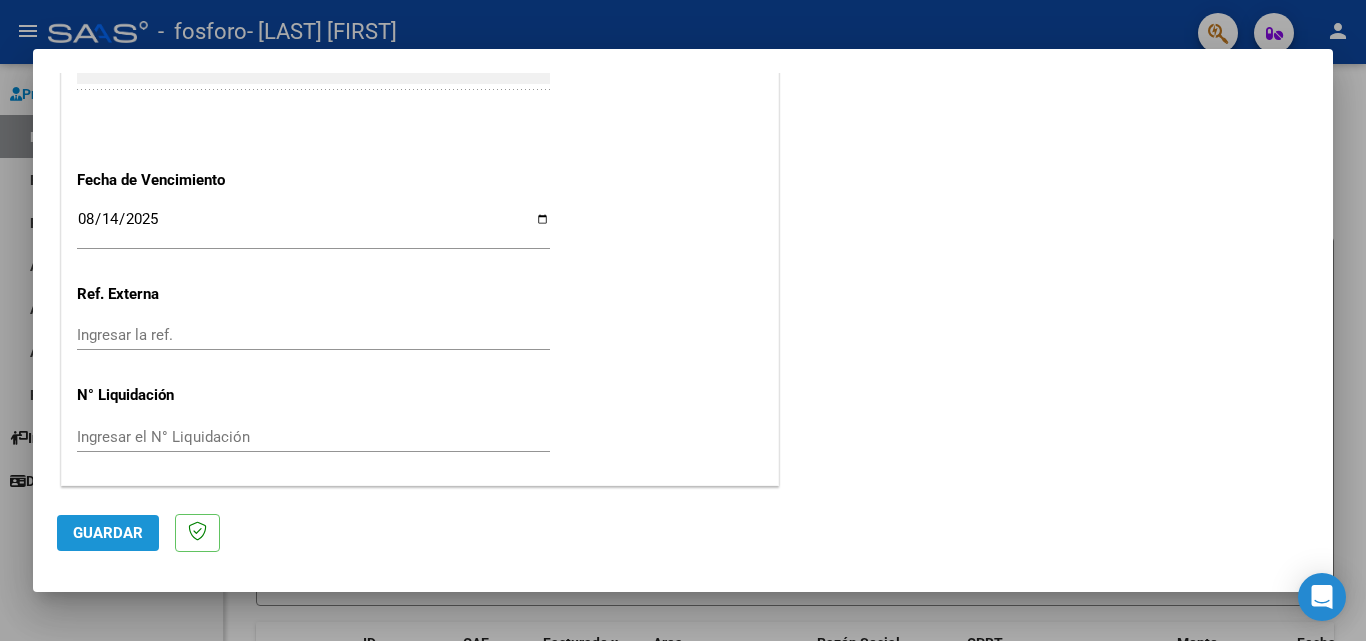 click on "Guardar" 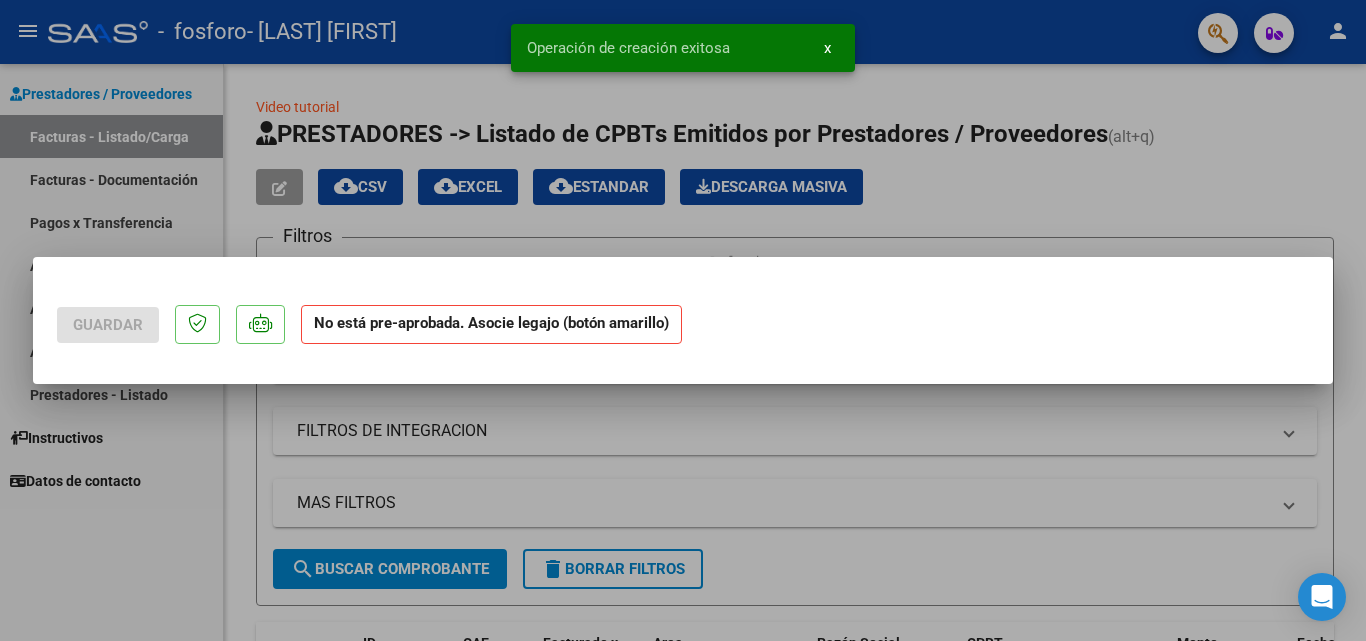 scroll, scrollTop: 0, scrollLeft: 0, axis: both 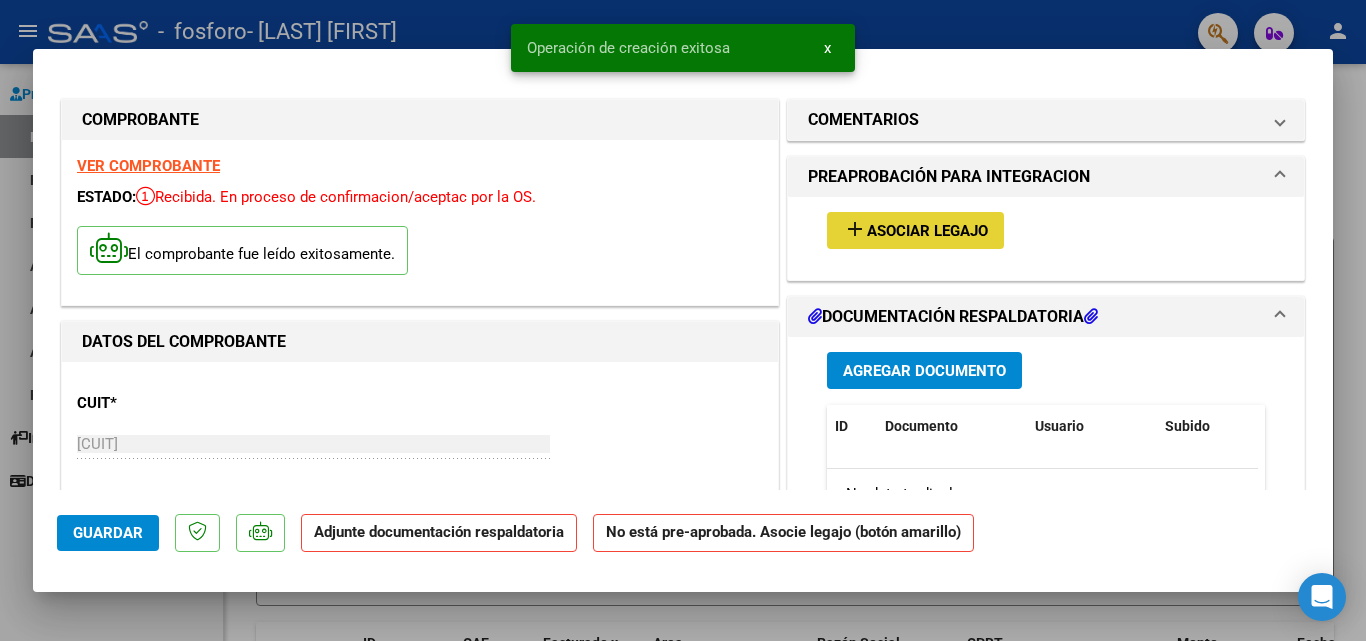 click on "add Asociar Legajo" at bounding box center [915, 230] 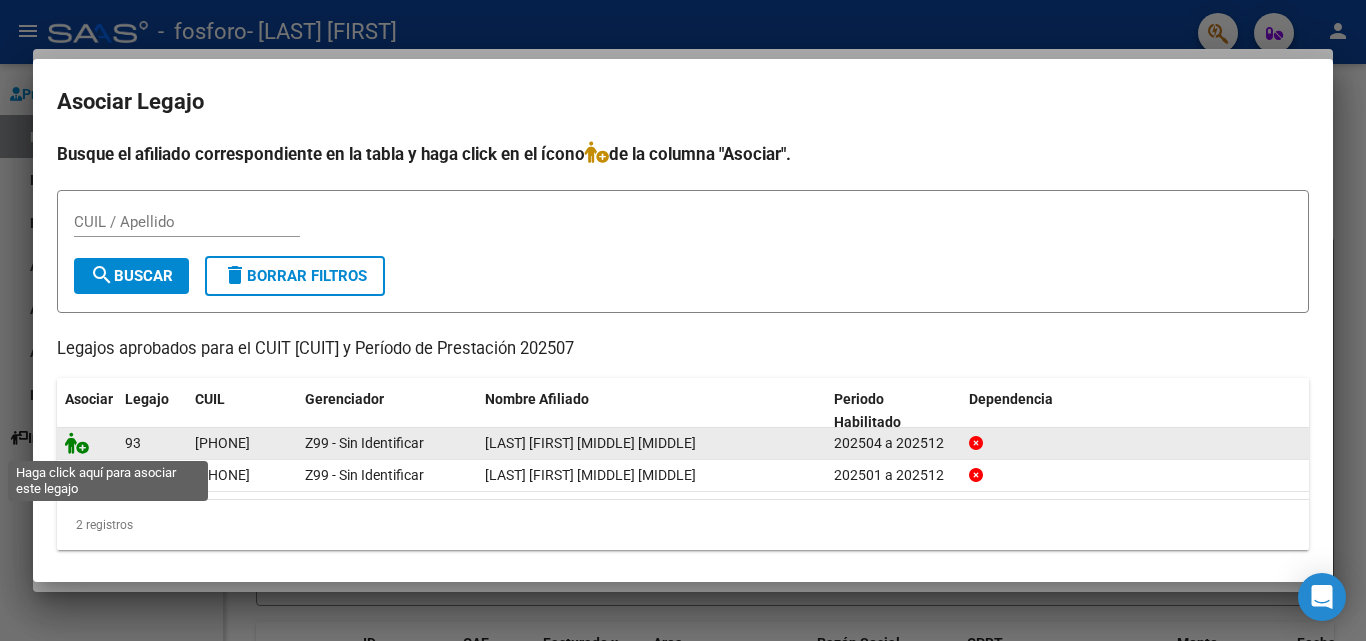 click 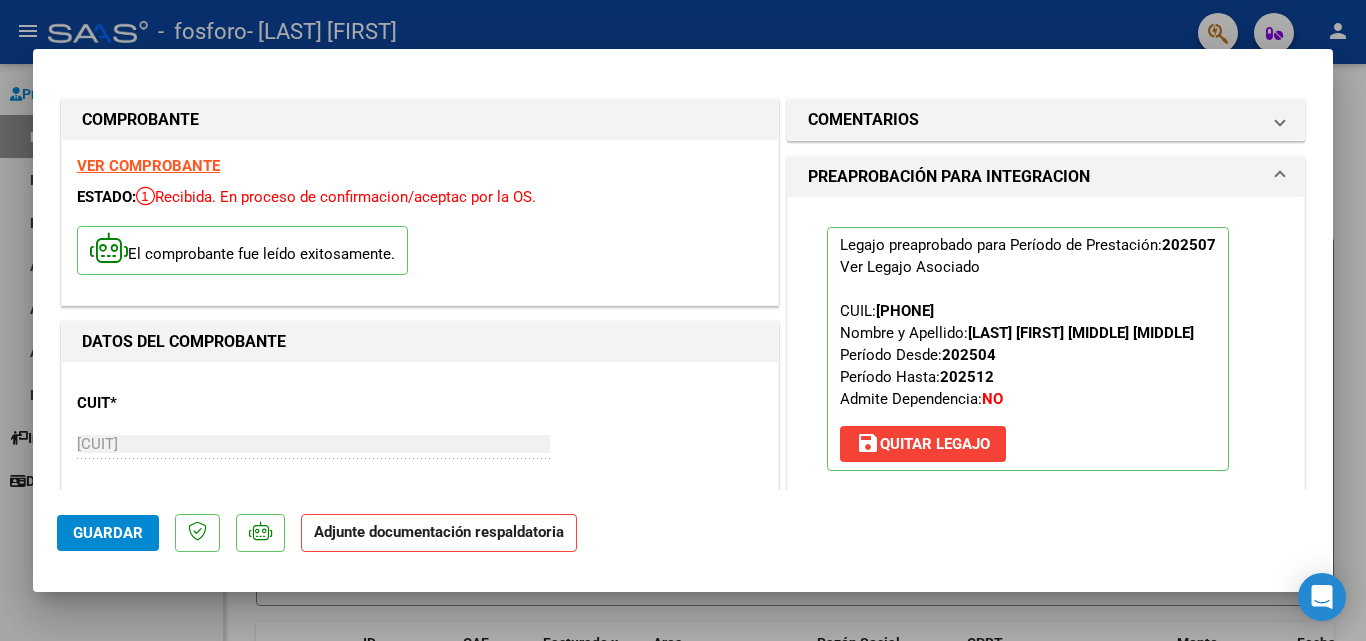 scroll, scrollTop: 200, scrollLeft: 0, axis: vertical 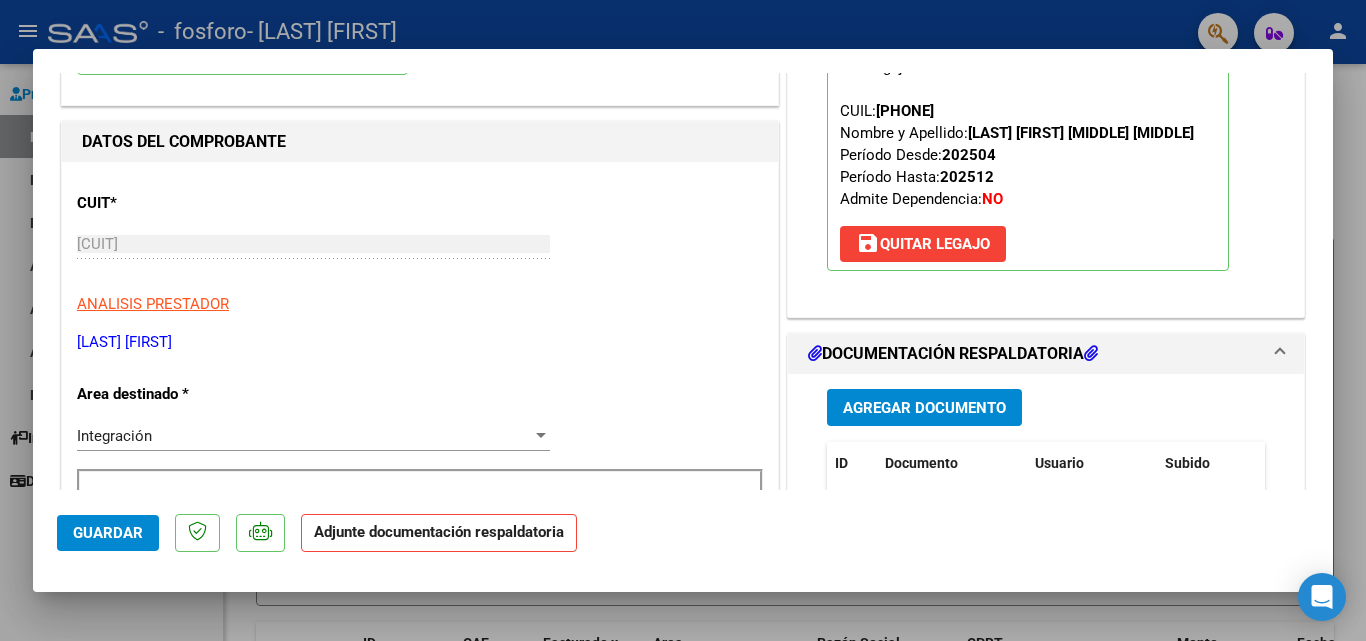 click on "Agregar Documento" at bounding box center [924, 408] 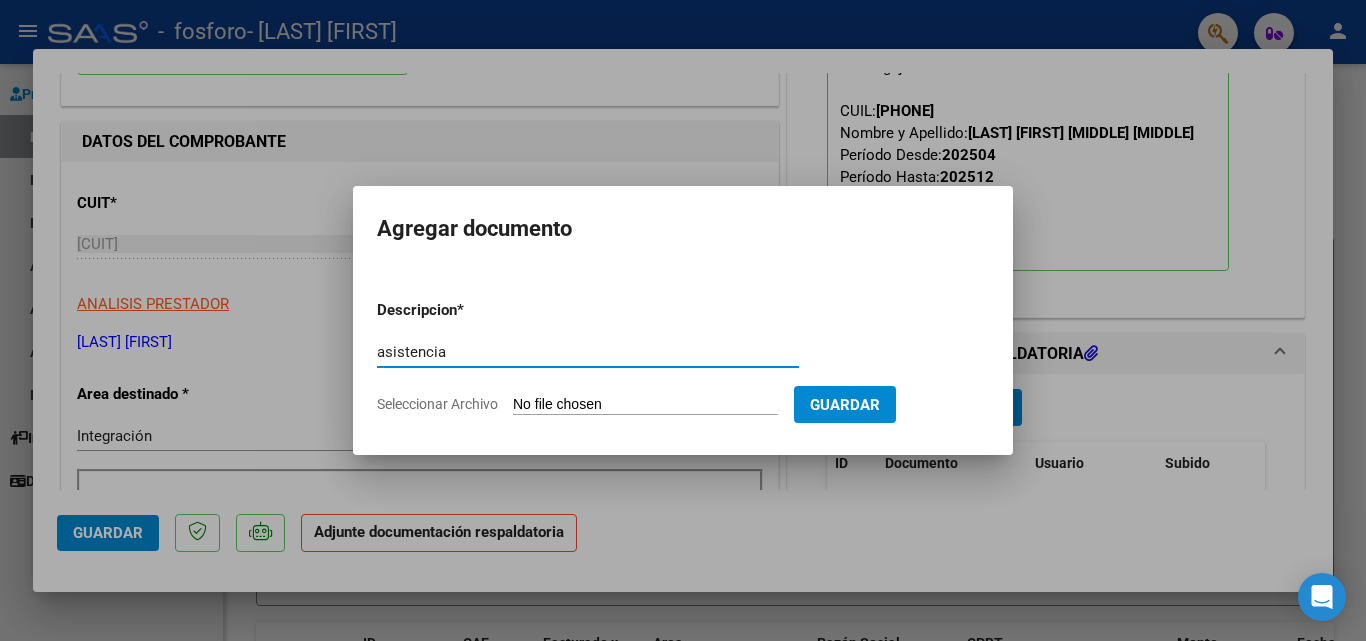 type on "asistencia" 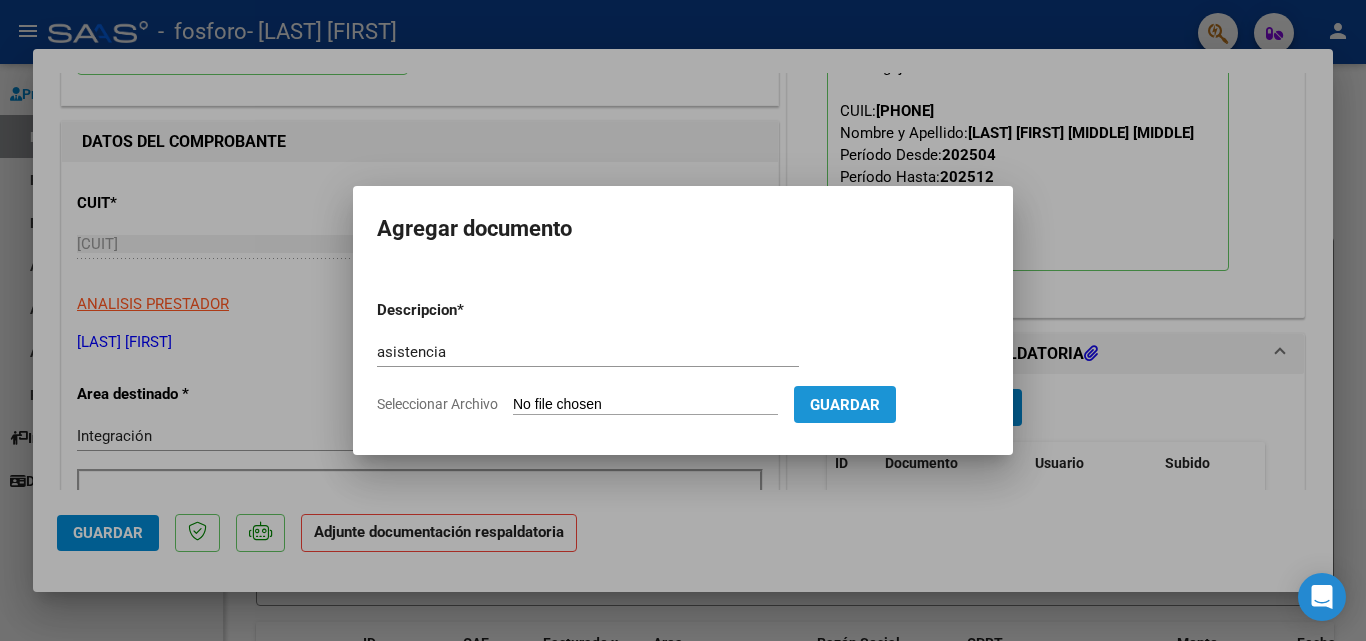 click on "Guardar" at bounding box center [845, 405] 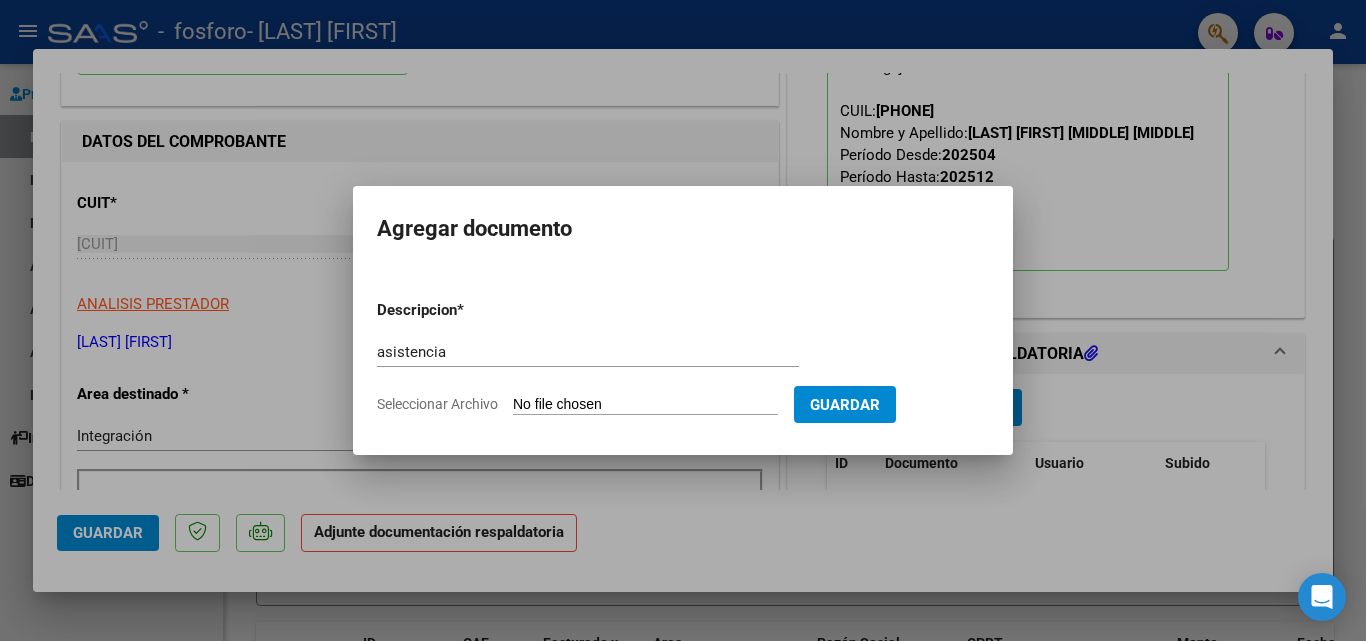 click on "Seleccionar Archivo" at bounding box center [645, 405] 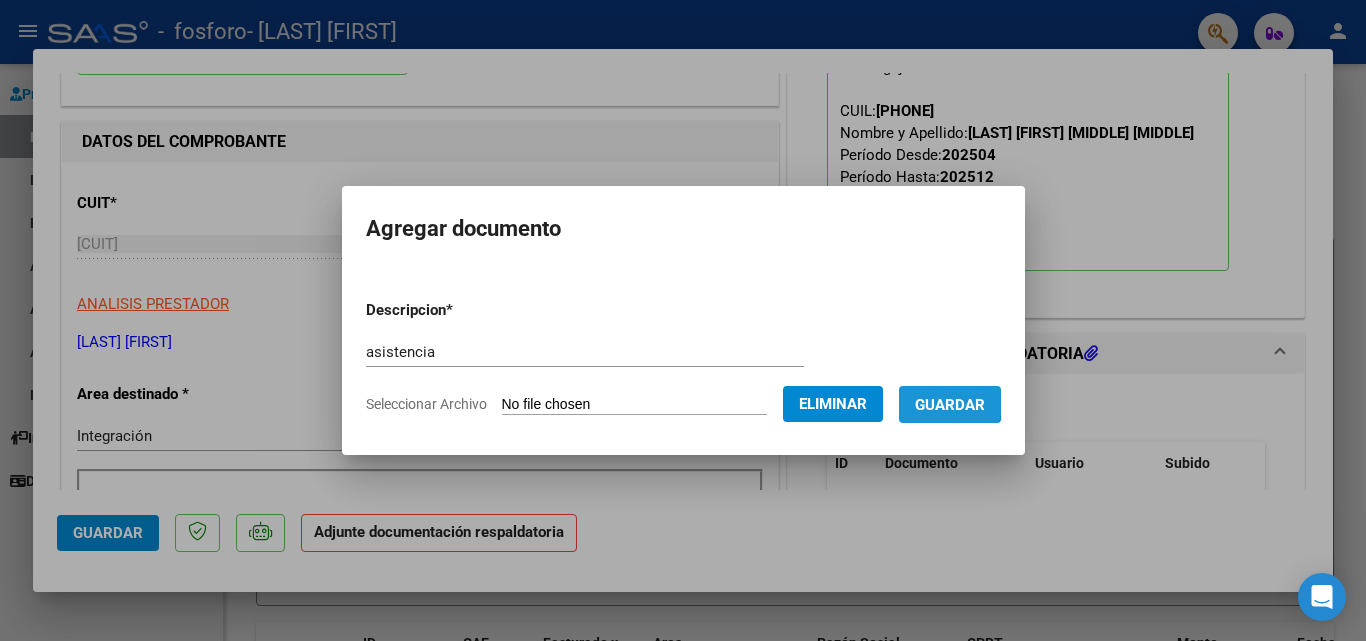 click on "Guardar" at bounding box center (950, 405) 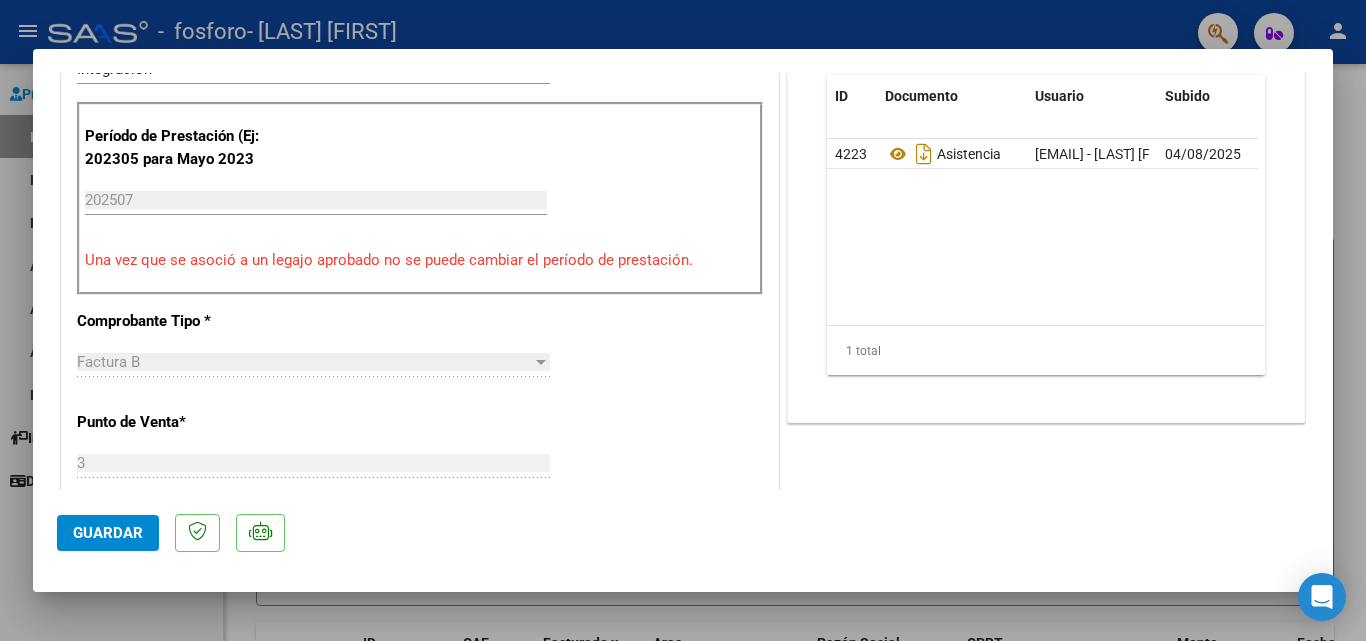 scroll, scrollTop: 700, scrollLeft: 0, axis: vertical 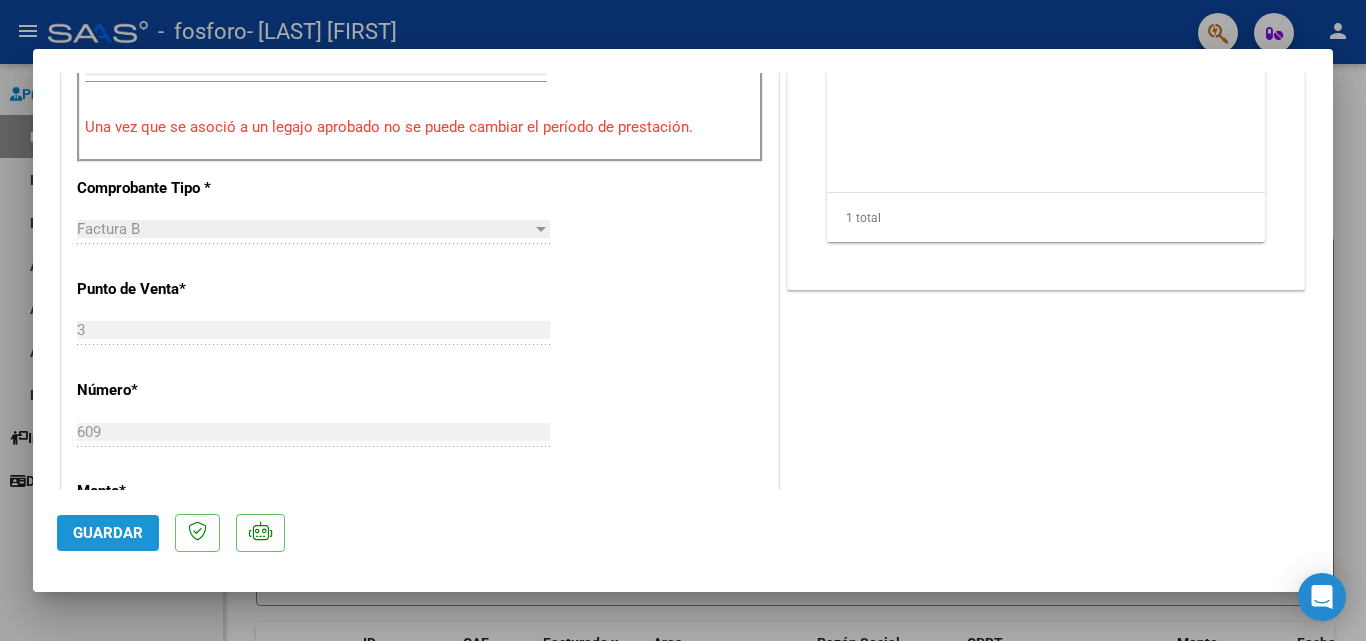 click on "Guardar" 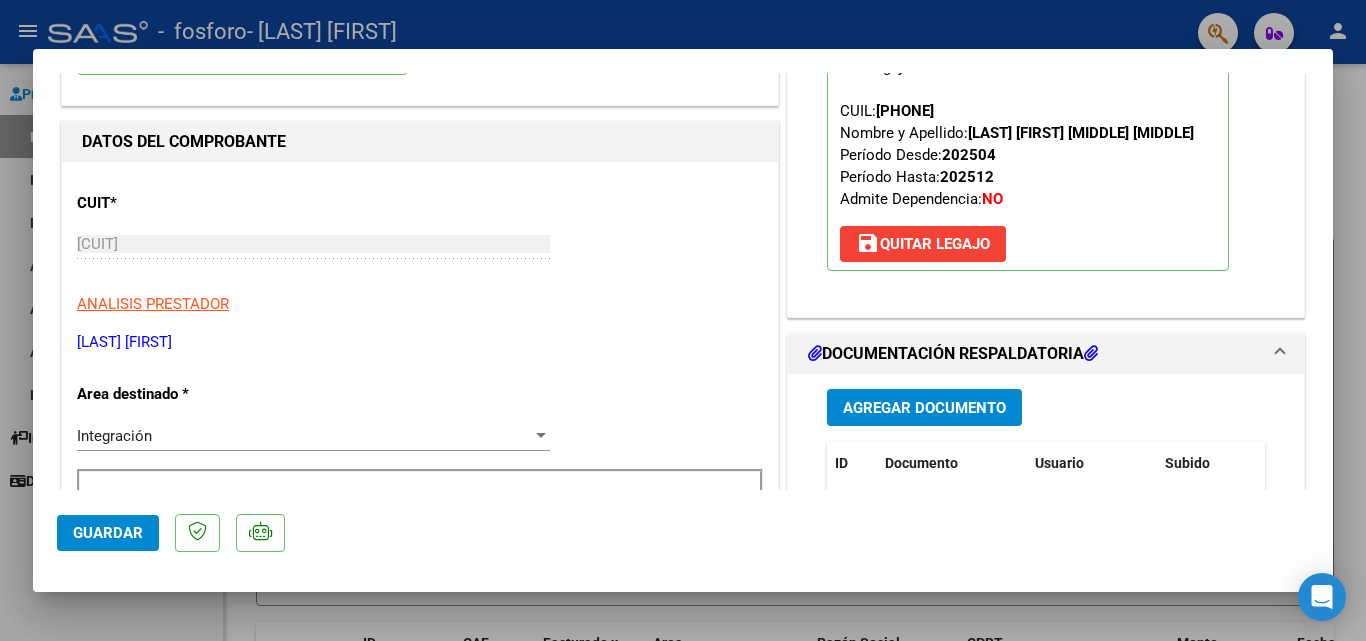 scroll, scrollTop: 0, scrollLeft: 0, axis: both 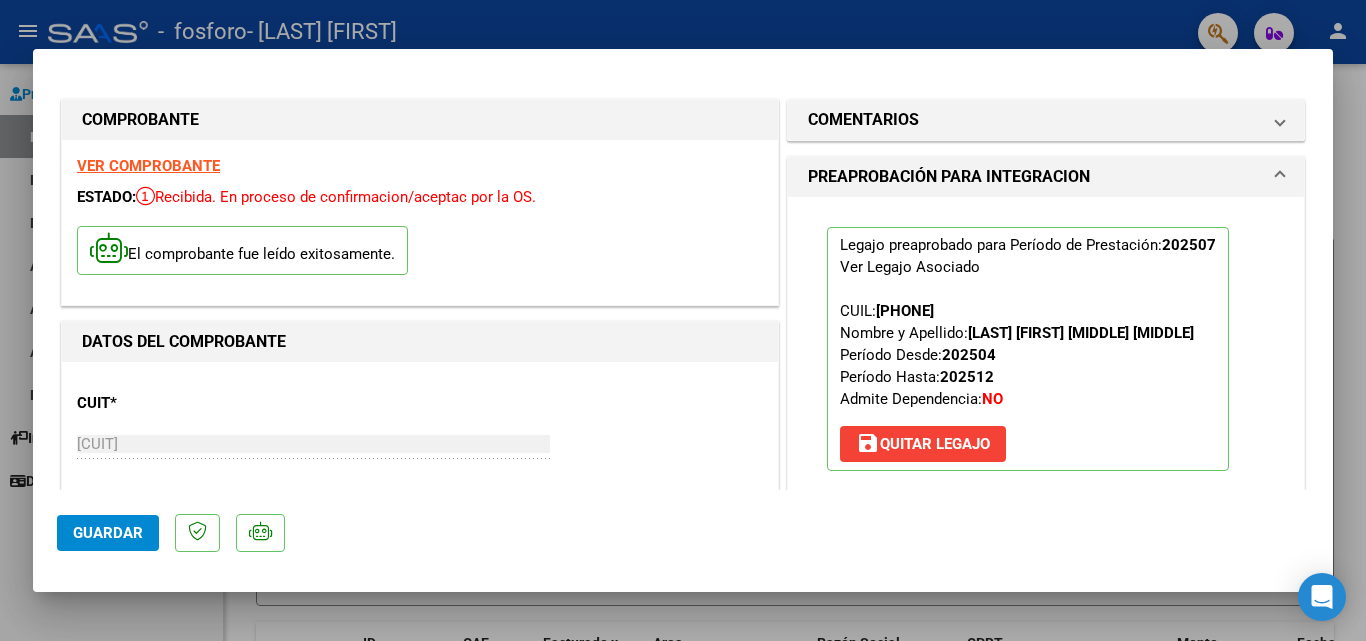 click on "Guardar" 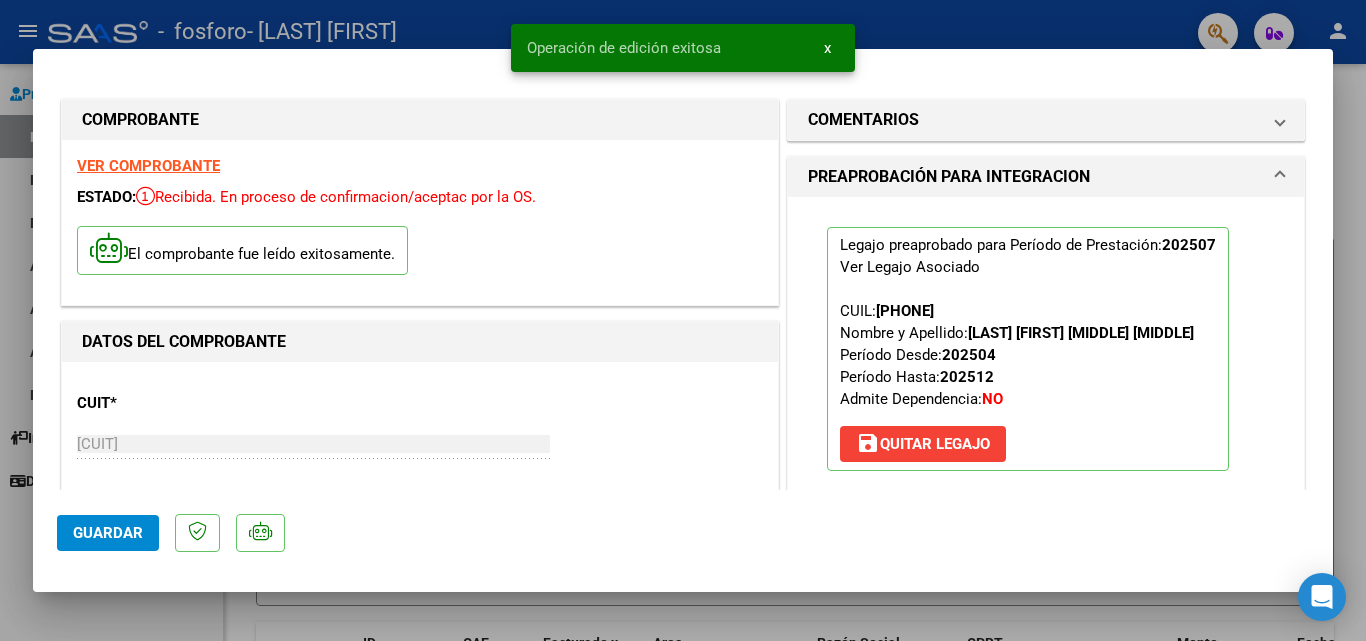click at bounding box center [683, 320] 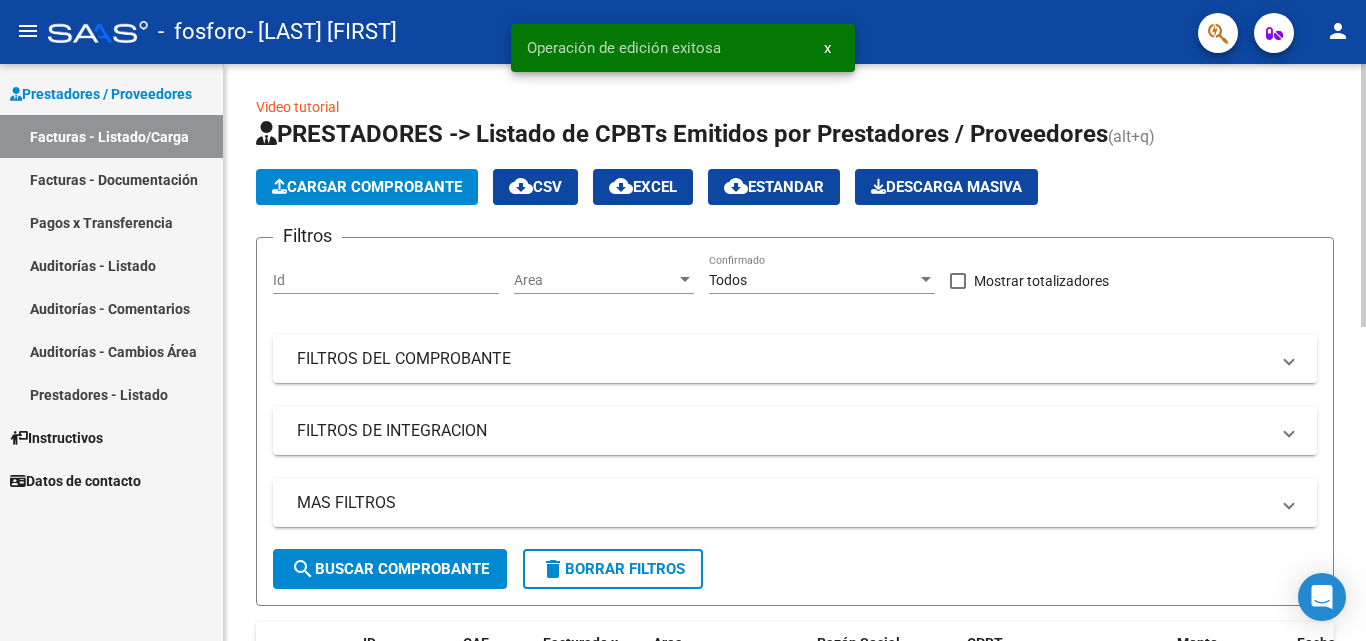 click on "Cargar Comprobante" 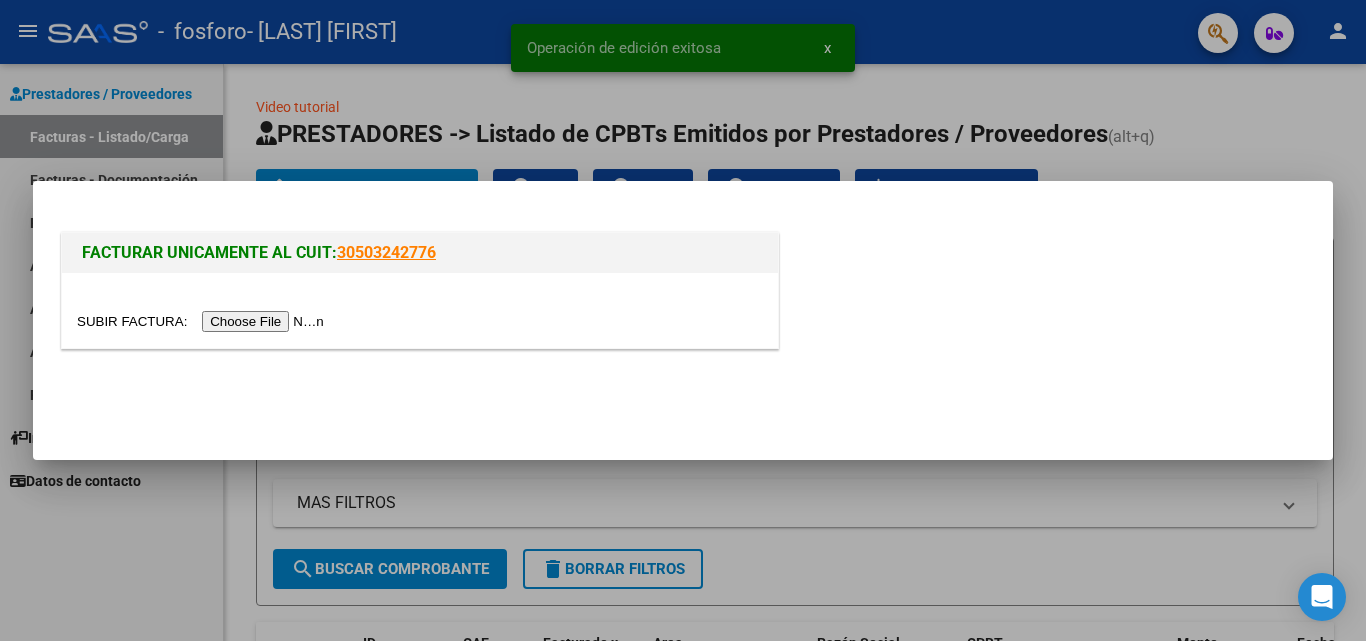 click at bounding box center (203, 321) 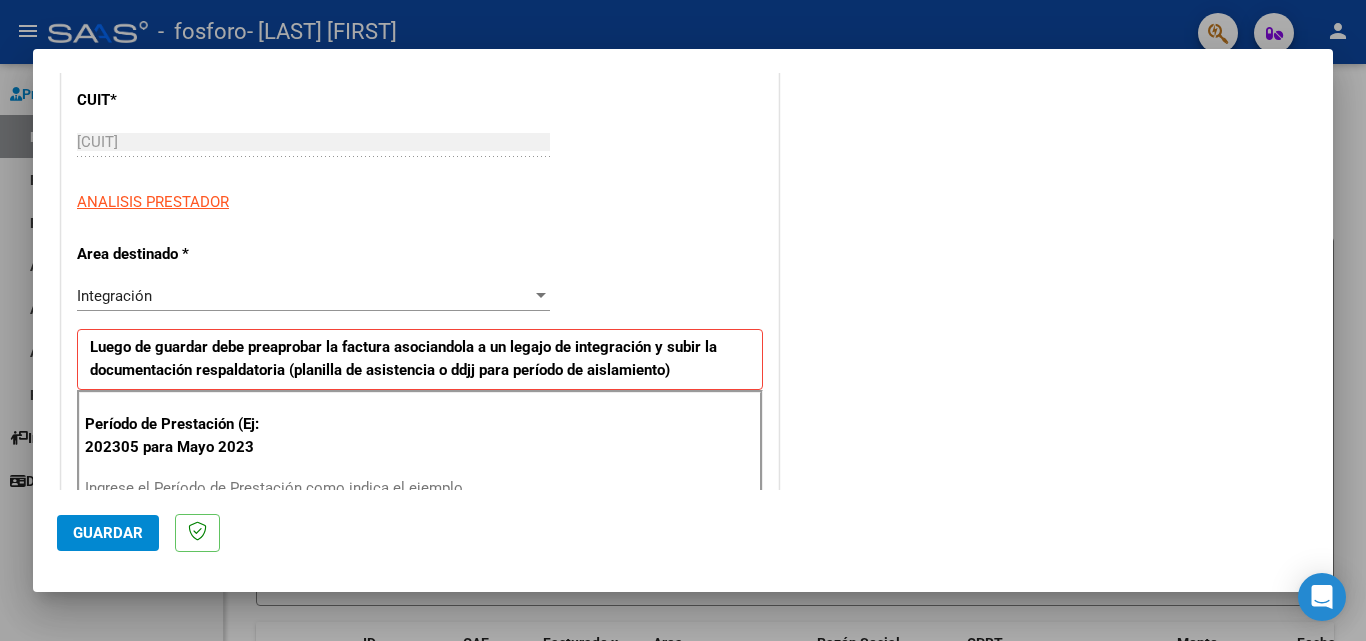 scroll, scrollTop: 400, scrollLeft: 0, axis: vertical 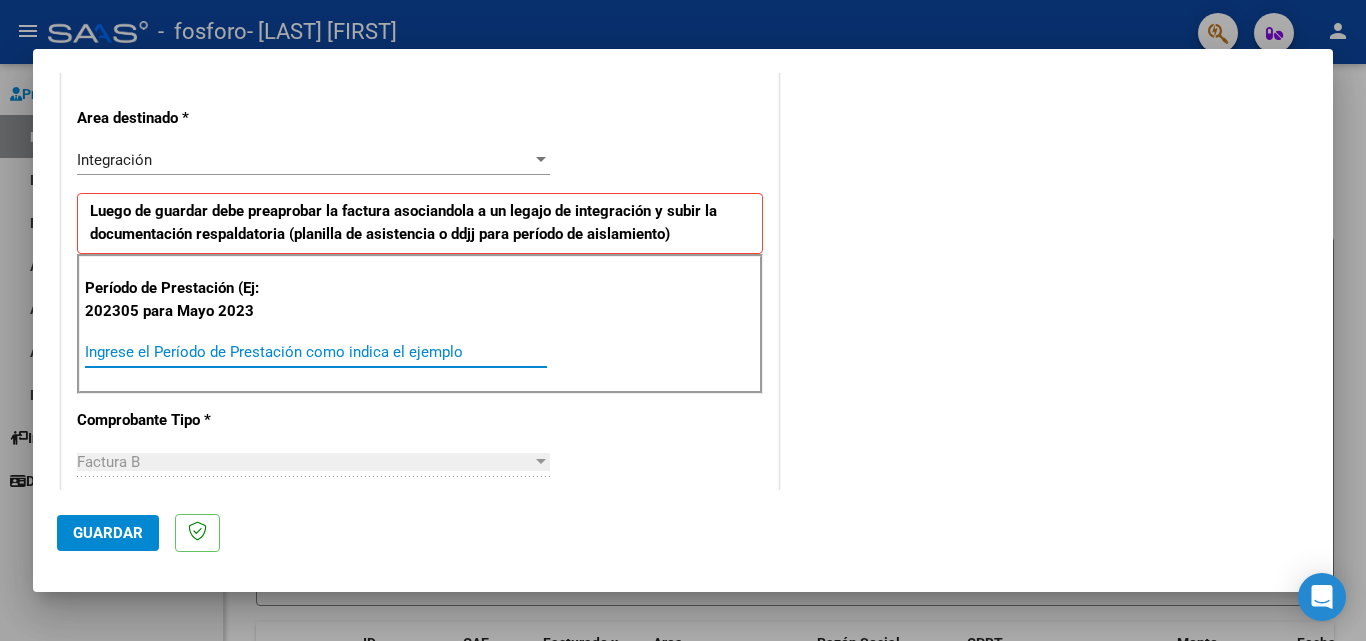 click on "Ingrese el Período de Prestación como indica el ejemplo" at bounding box center (316, 352) 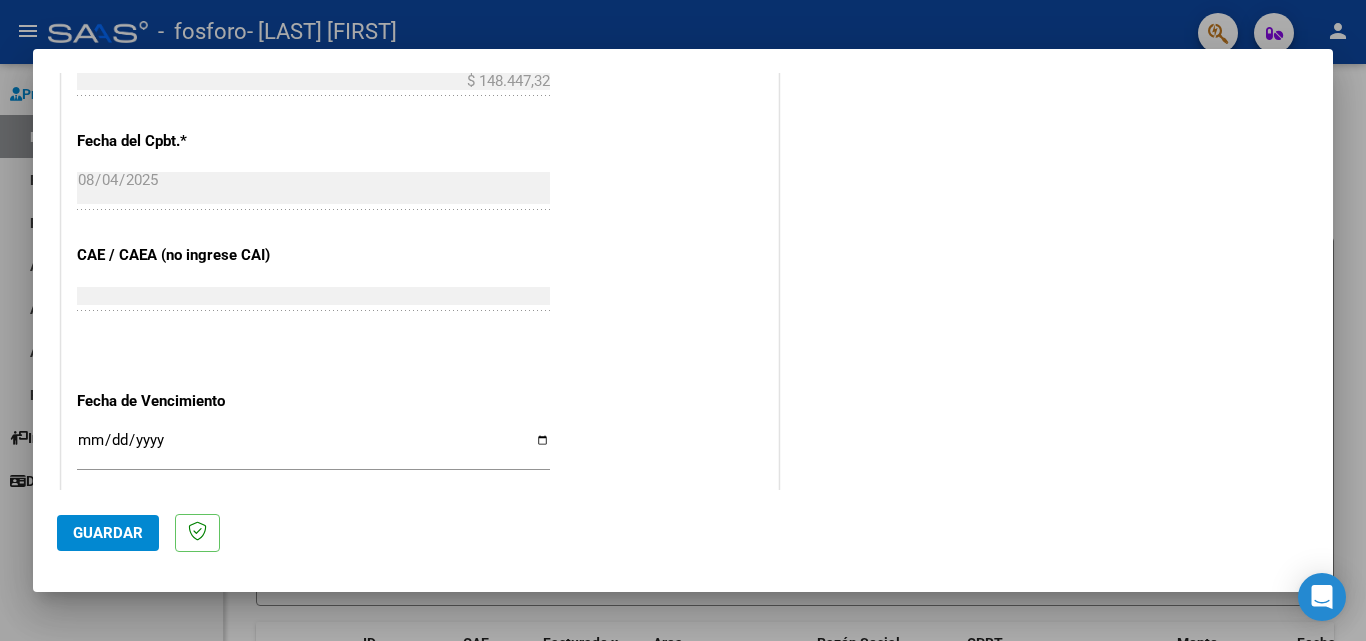scroll, scrollTop: 1200, scrollLeft: 0, axis: vertical 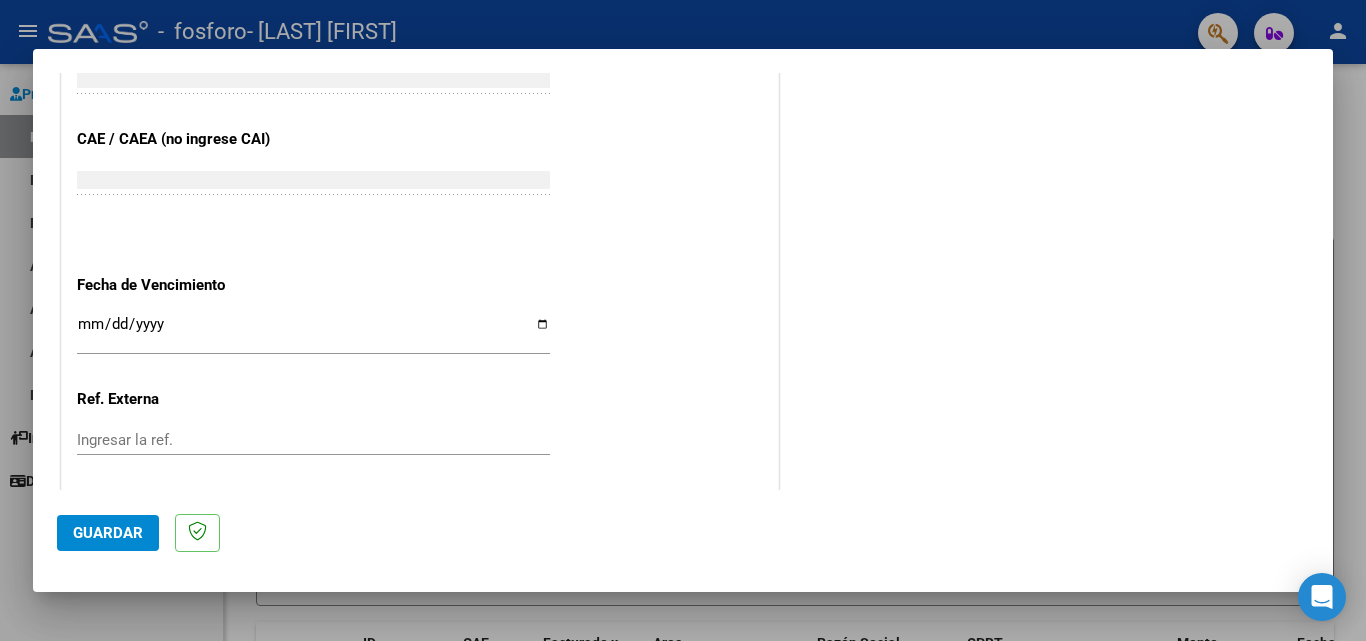 type on "202507" 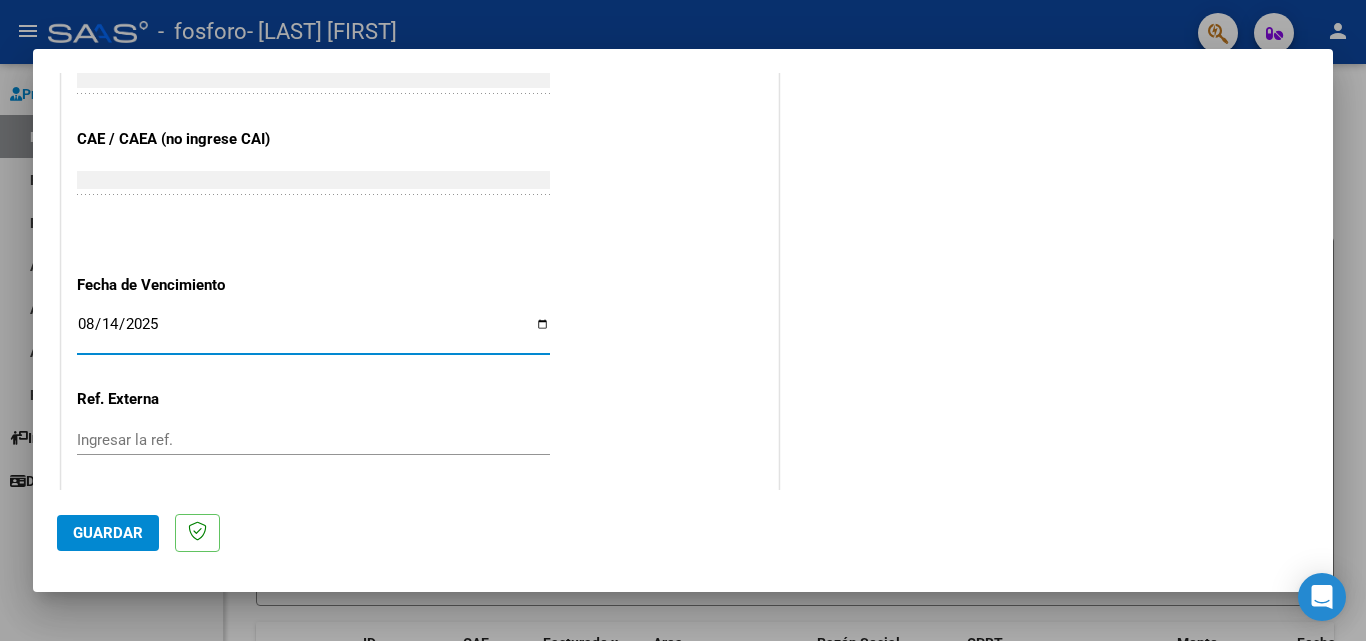 type on "2025-08-14" 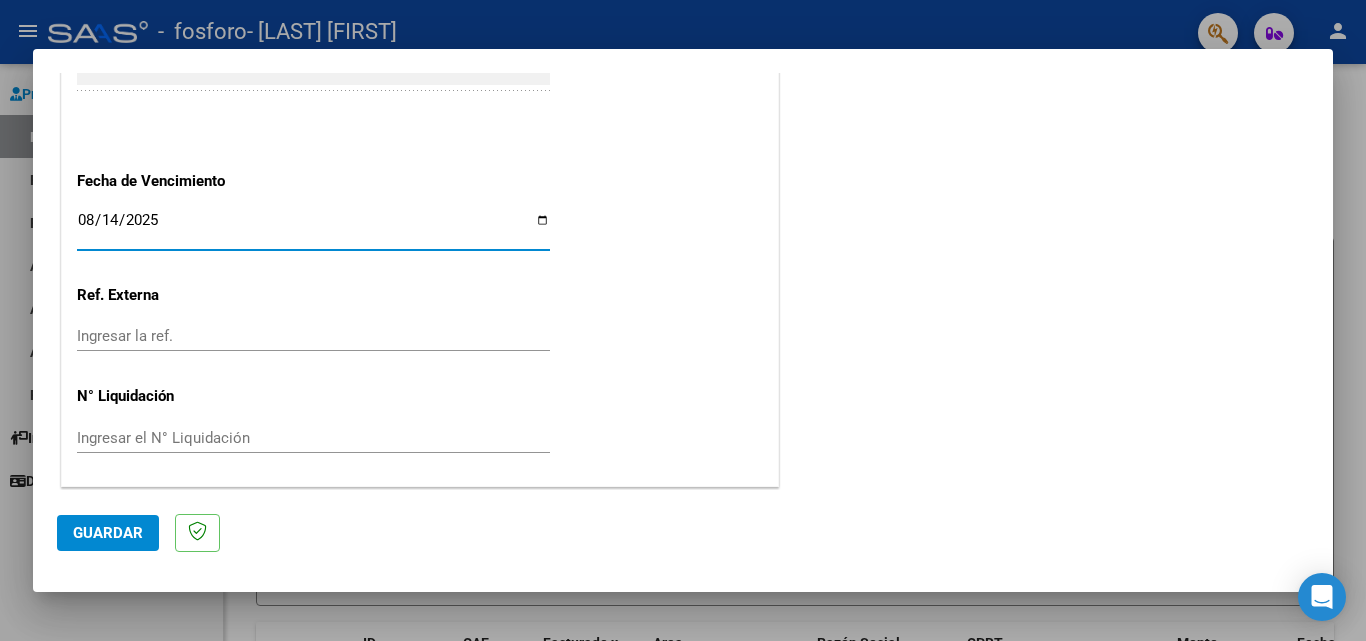 scroll, scrollTop: 1305, scrollLeft: 0, axis: vertical 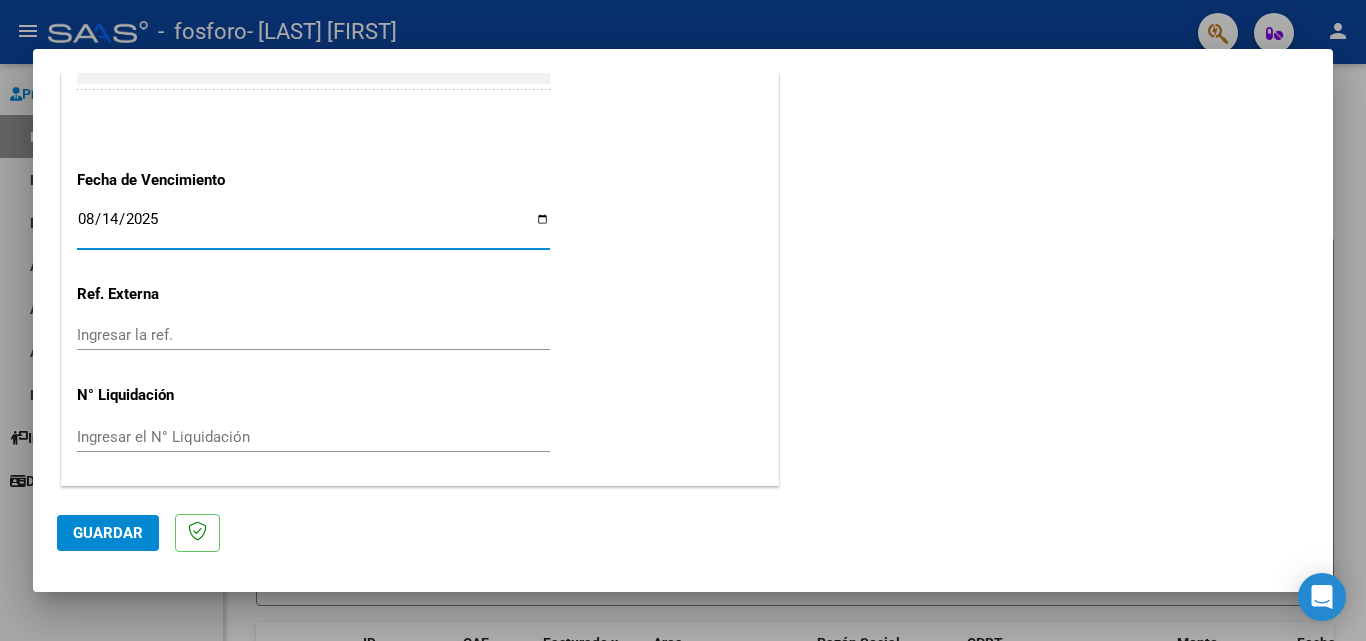click on "Guardar" 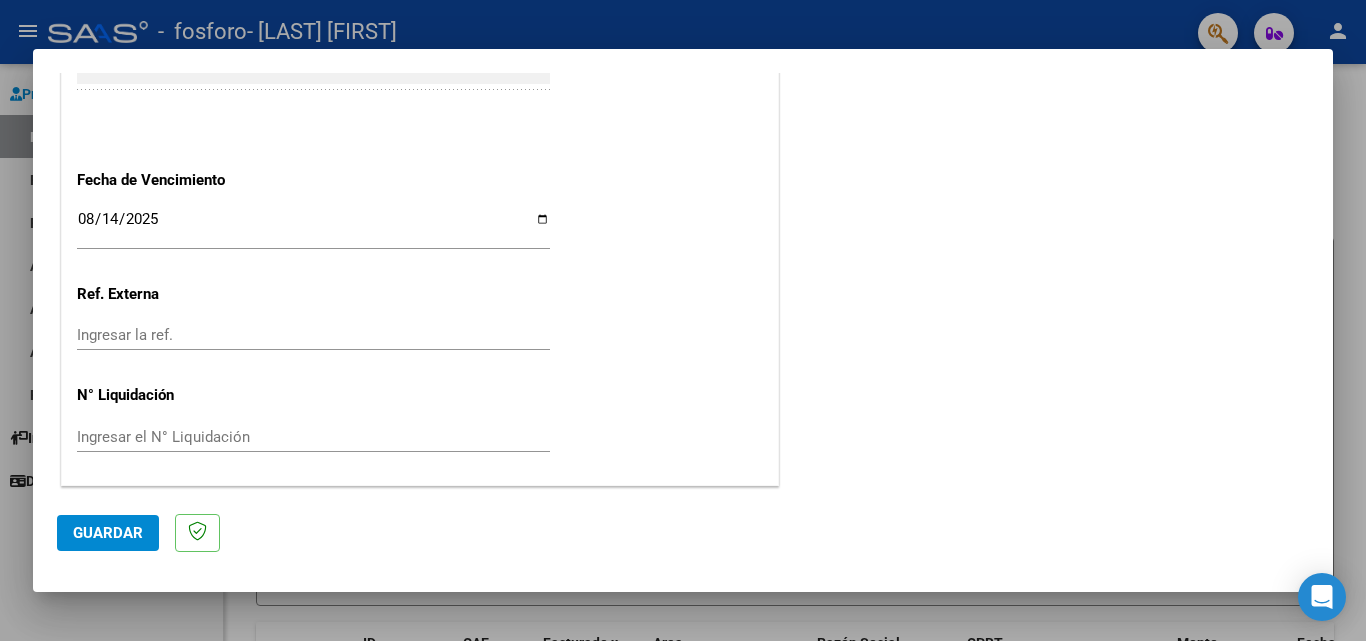 click on "Guardar" 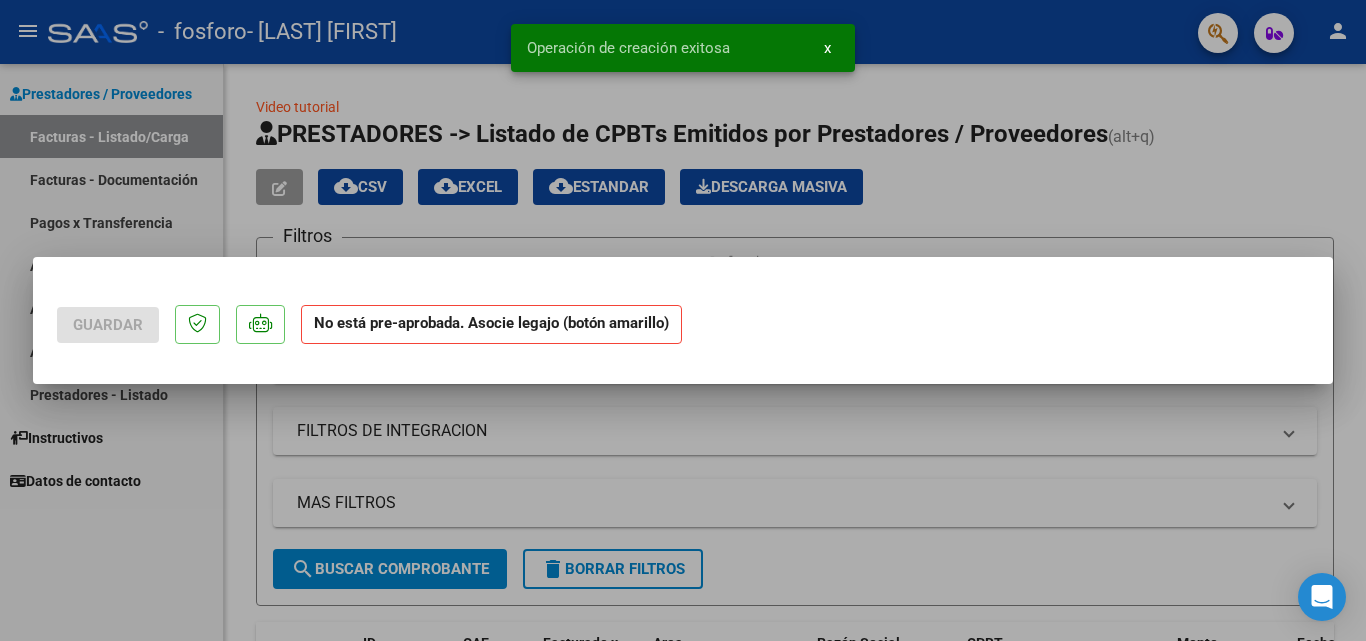 scroll, scrollTop: 0, scrollLeft: 0, axis: both 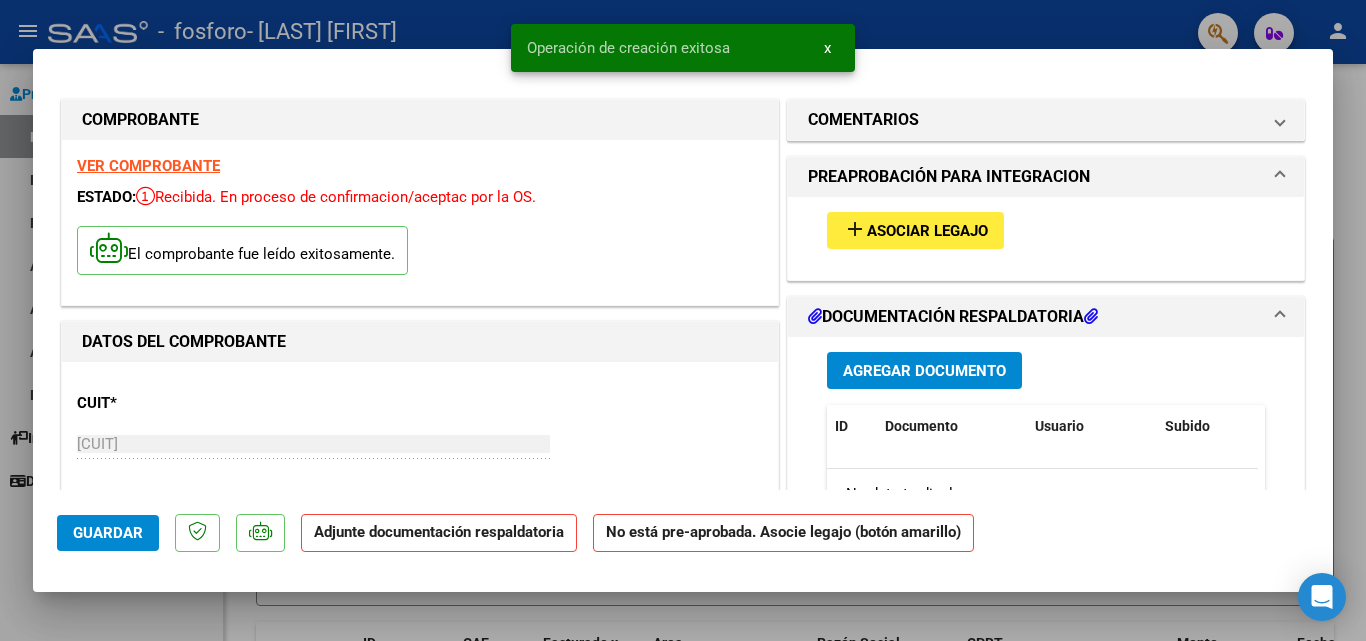 click on "Asociar Legajo" at bounding box center [927, 231] 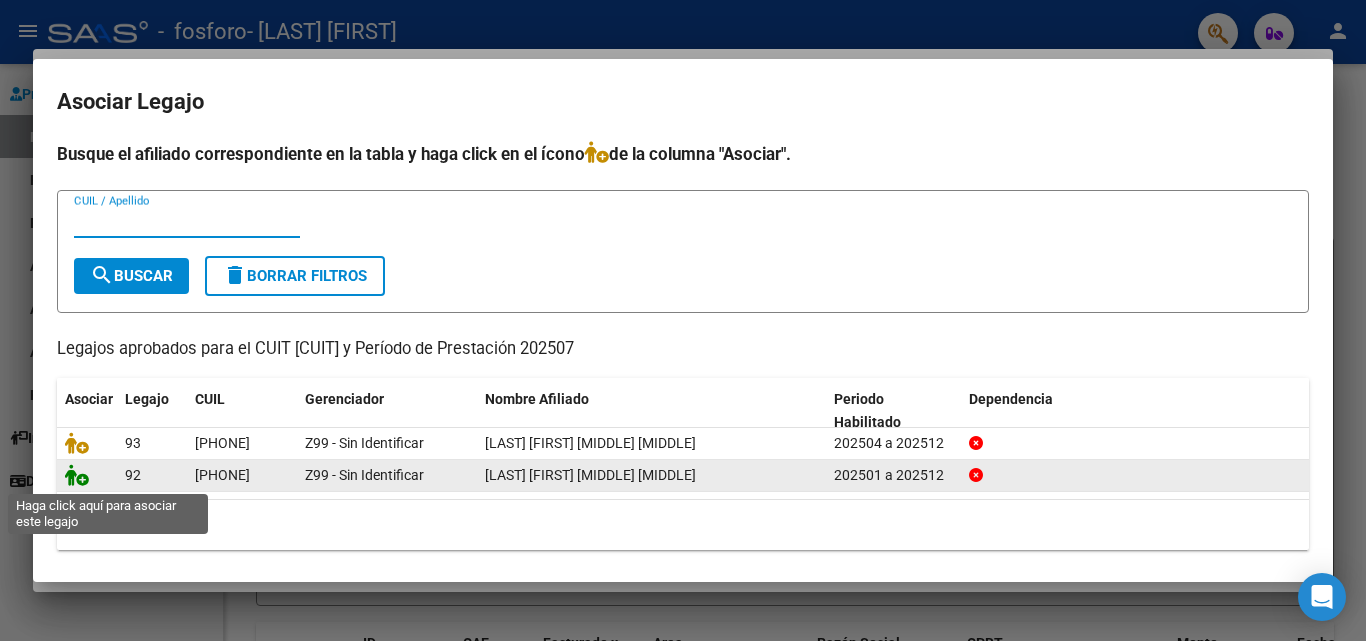 click 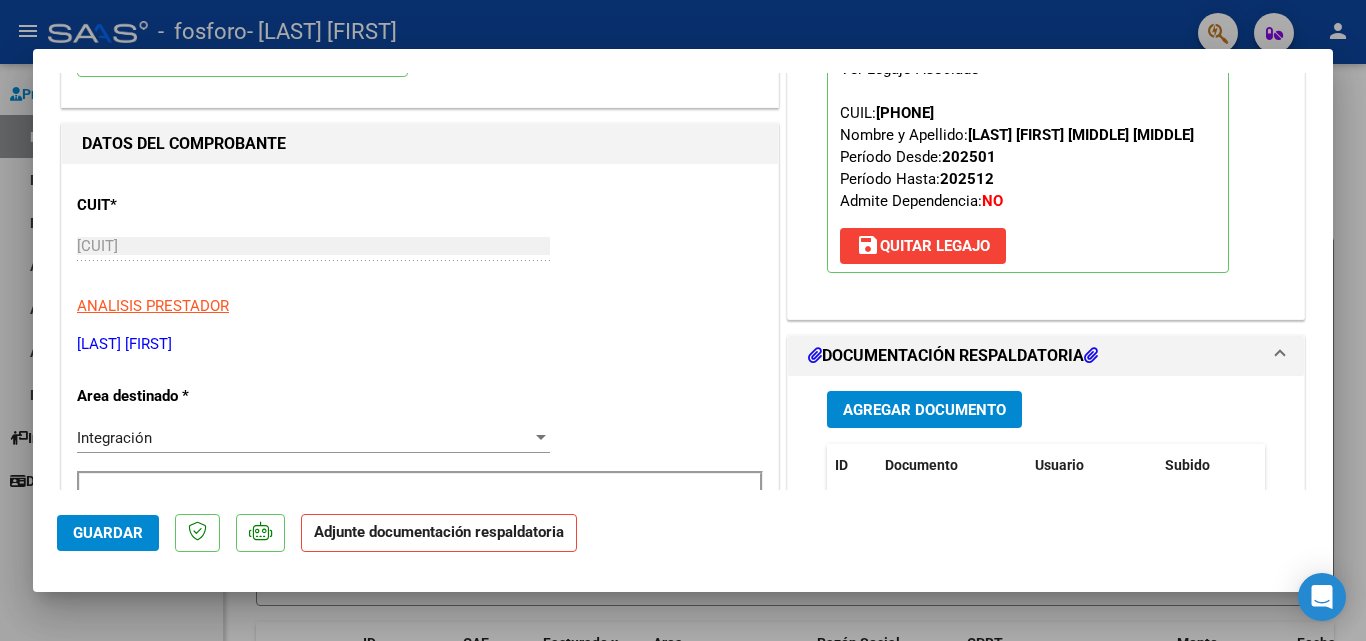 scroll, scrollTop: 200, scrollLeft: 0, axis: vertical 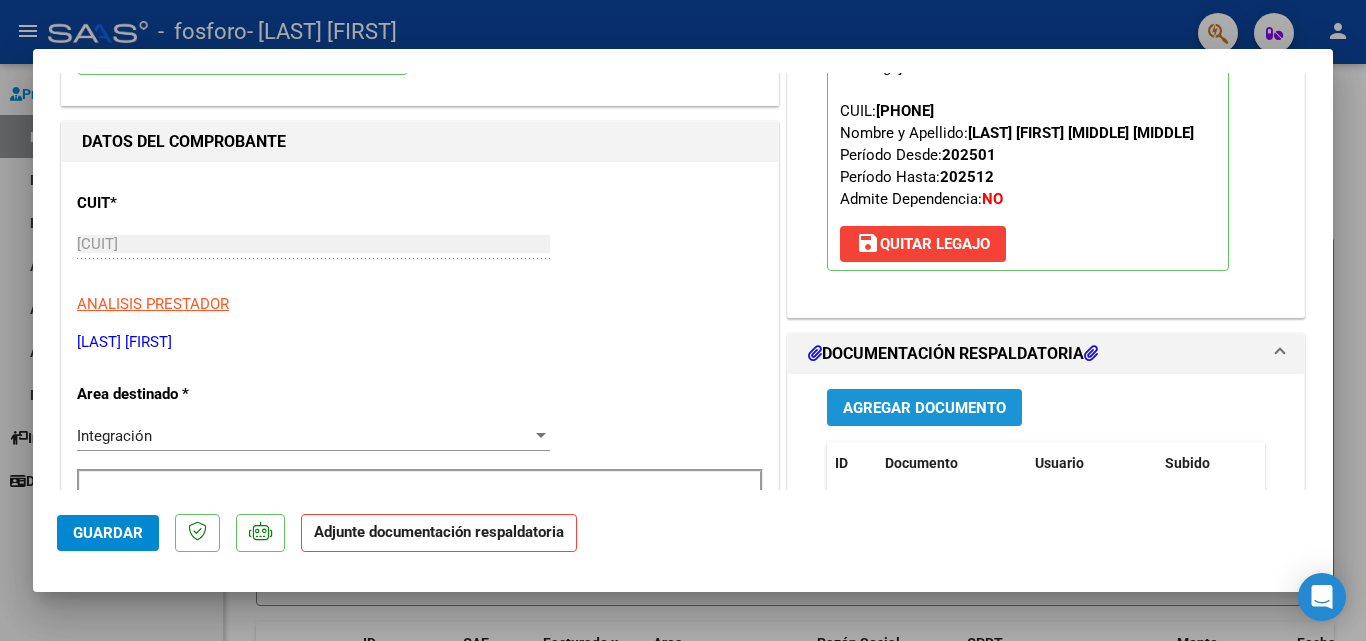 click on "Agregar Documento" at bounding box center [924, 408] 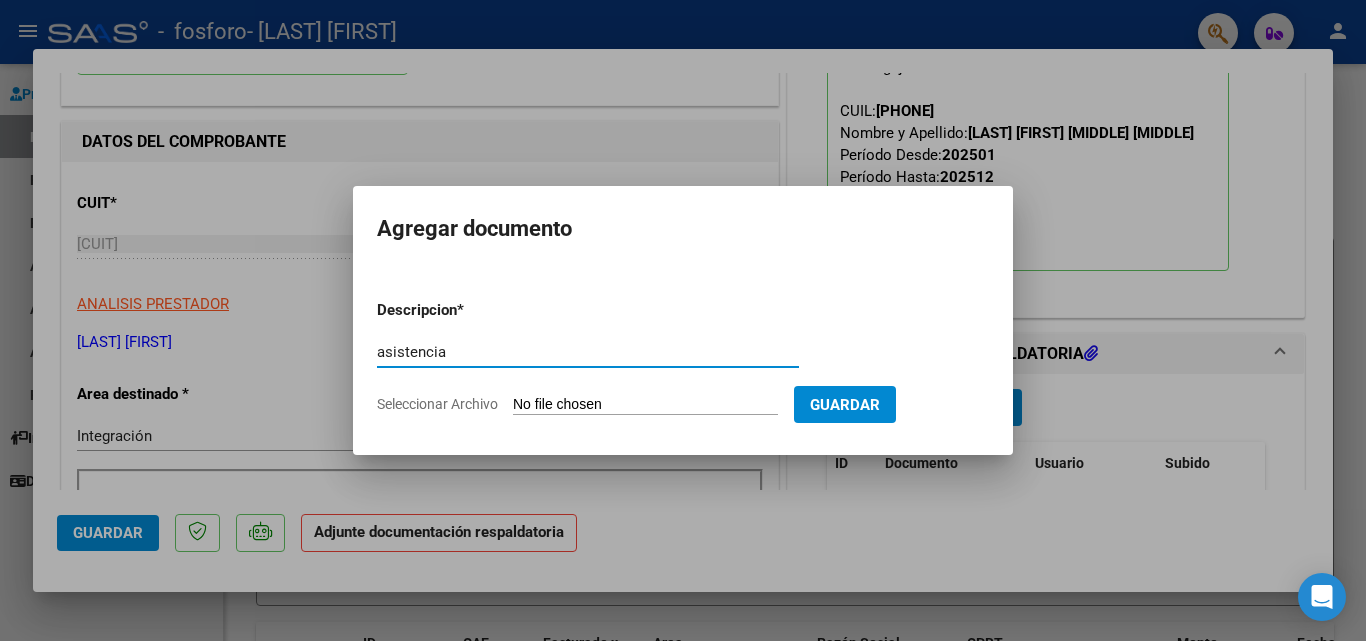 type on "asistencia" 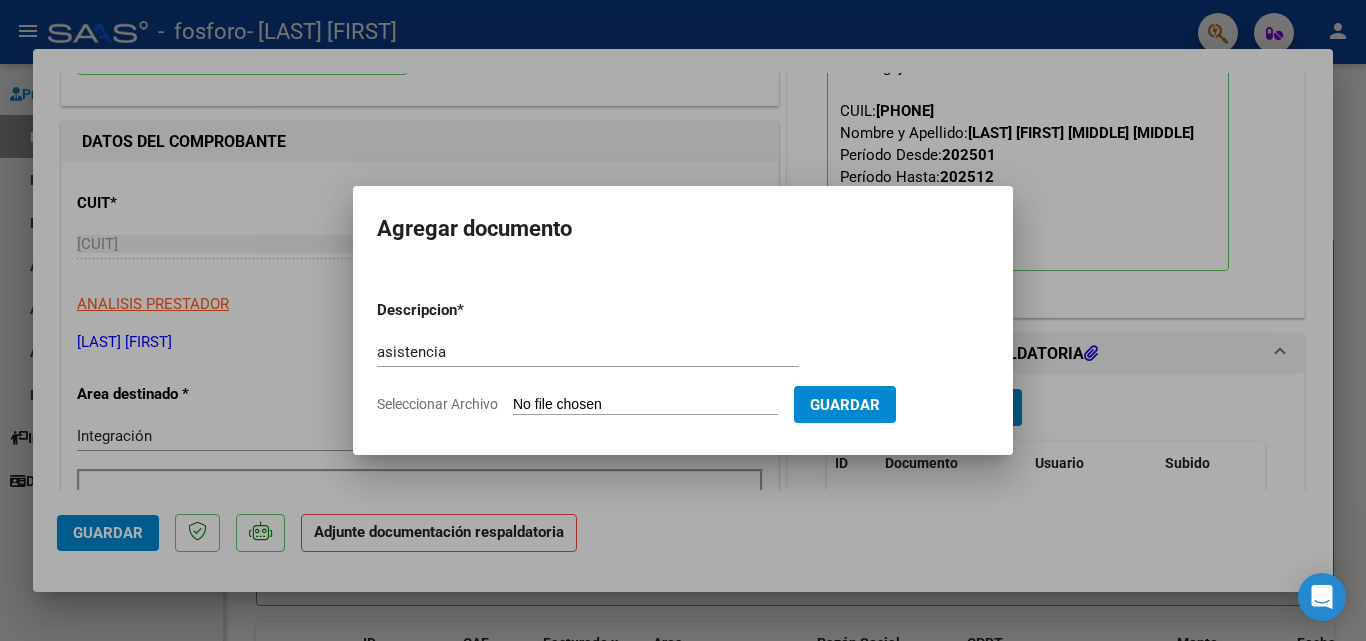 type on "C:\fakepath\[NAME].pdf" 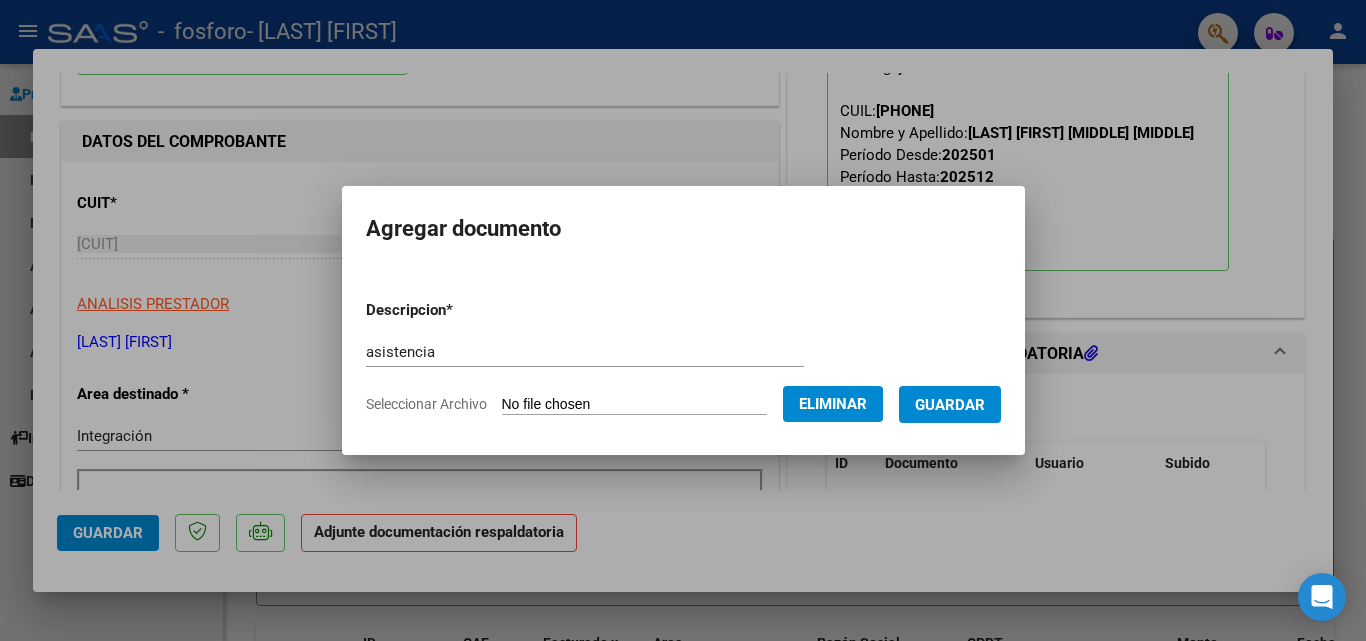 click on "Guardar" at bounding box center [950, 405] 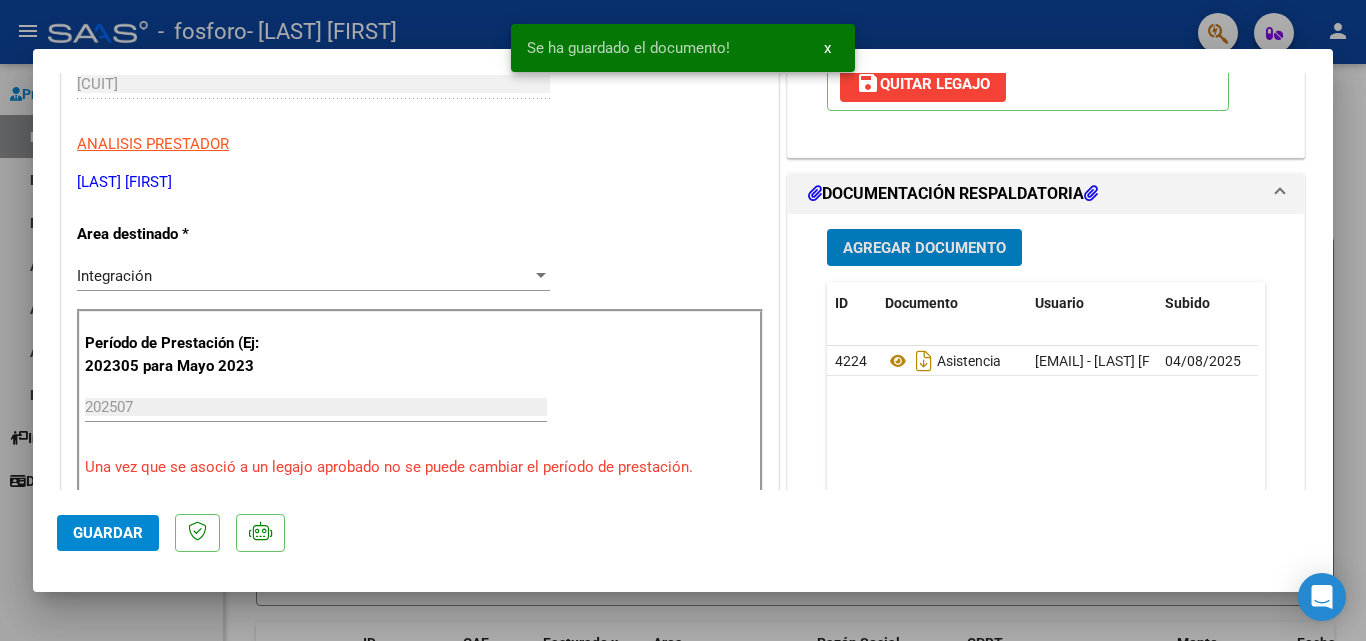 scroll, scrollTop: 400, scrollLeft: 0, axis: vertical 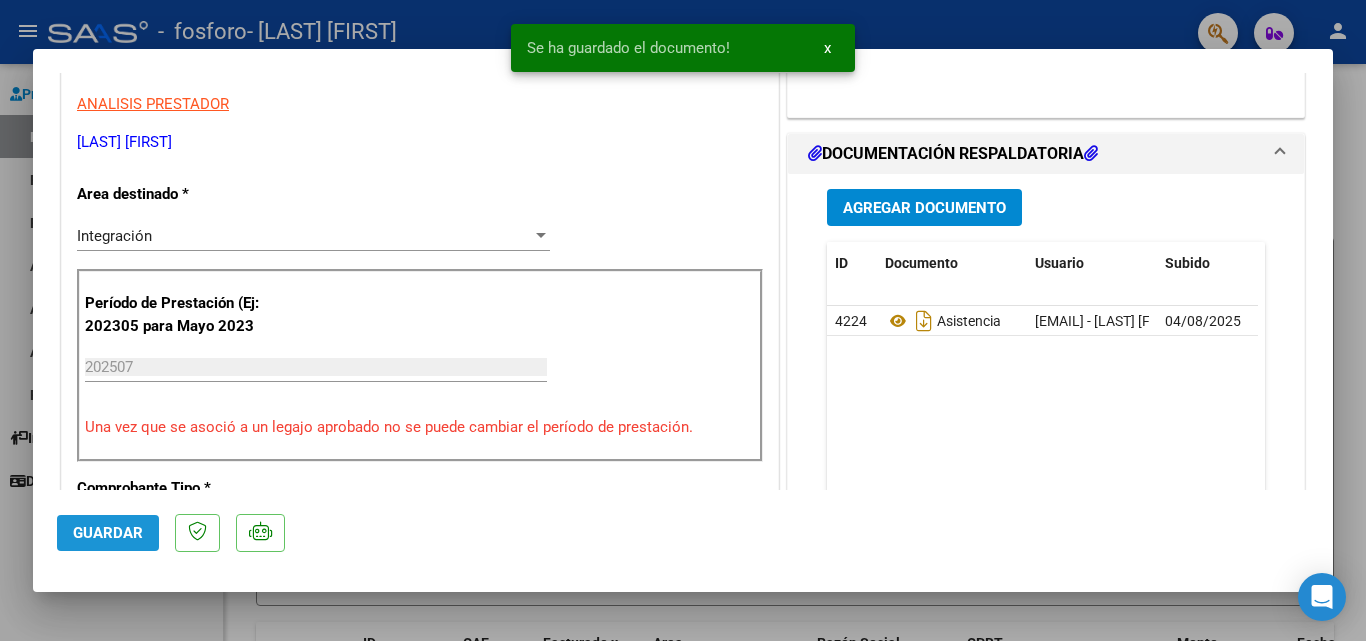 click on "Guardar" 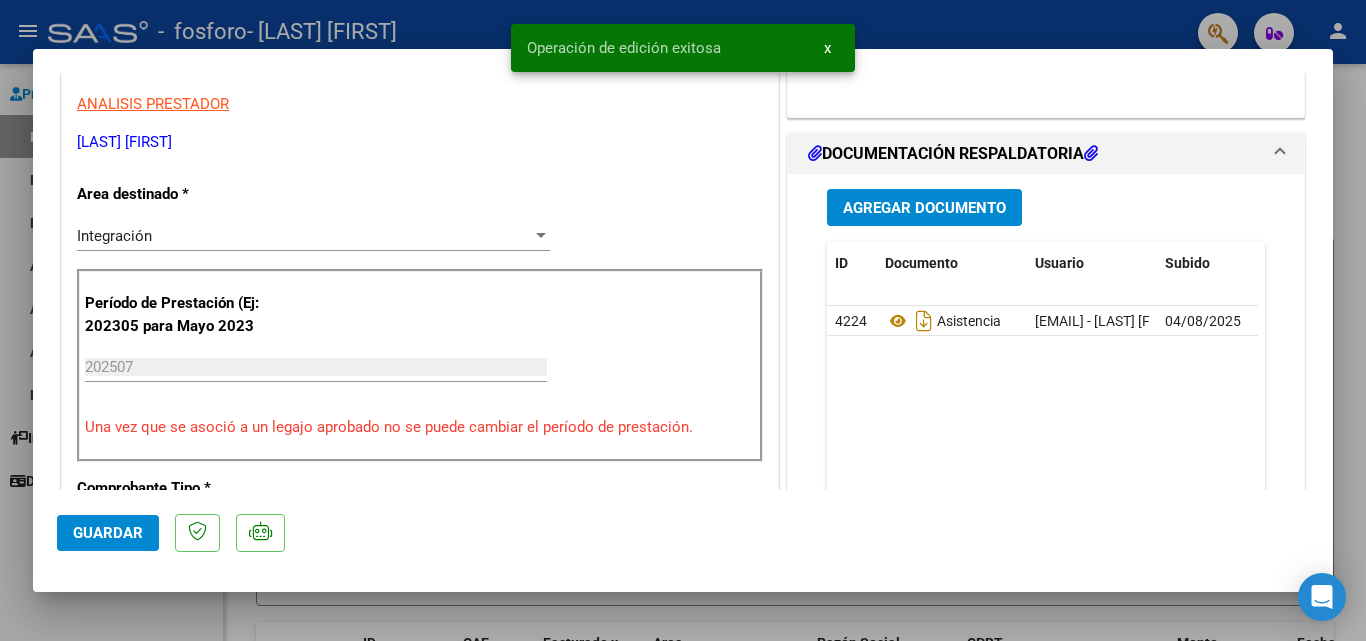 click at bounding box center (683, 320) 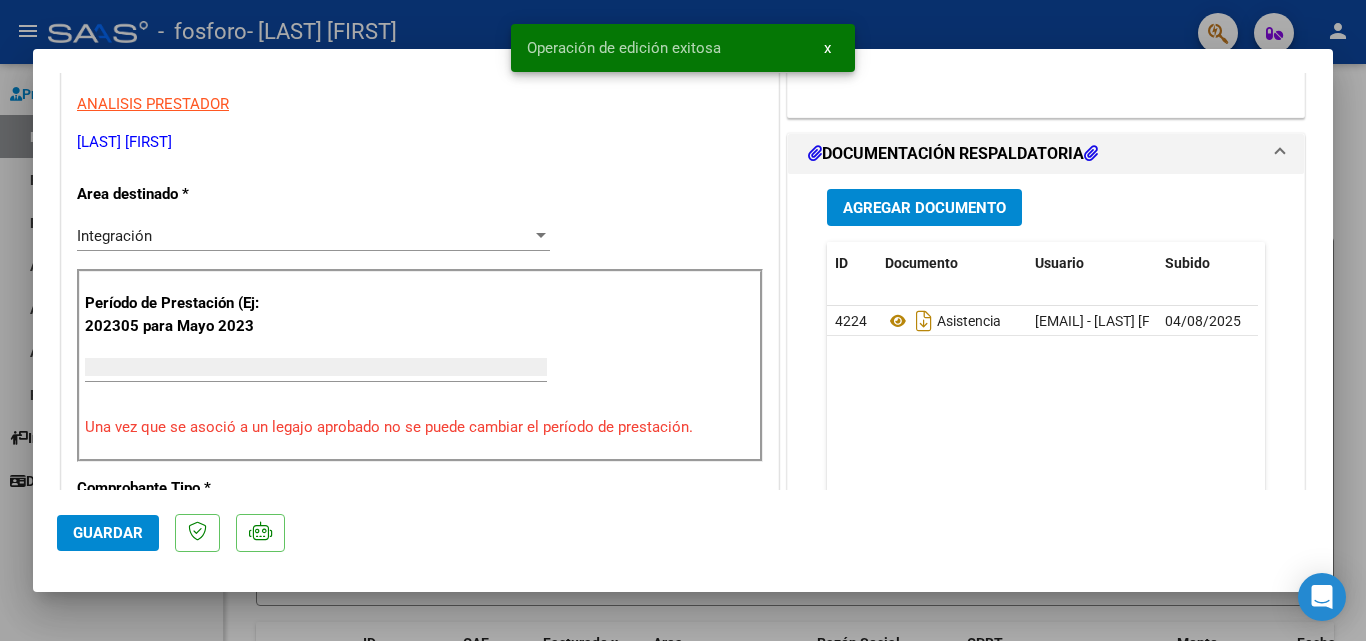 scroll, scrollTop: 0, scrollLeft: 0, axis: both 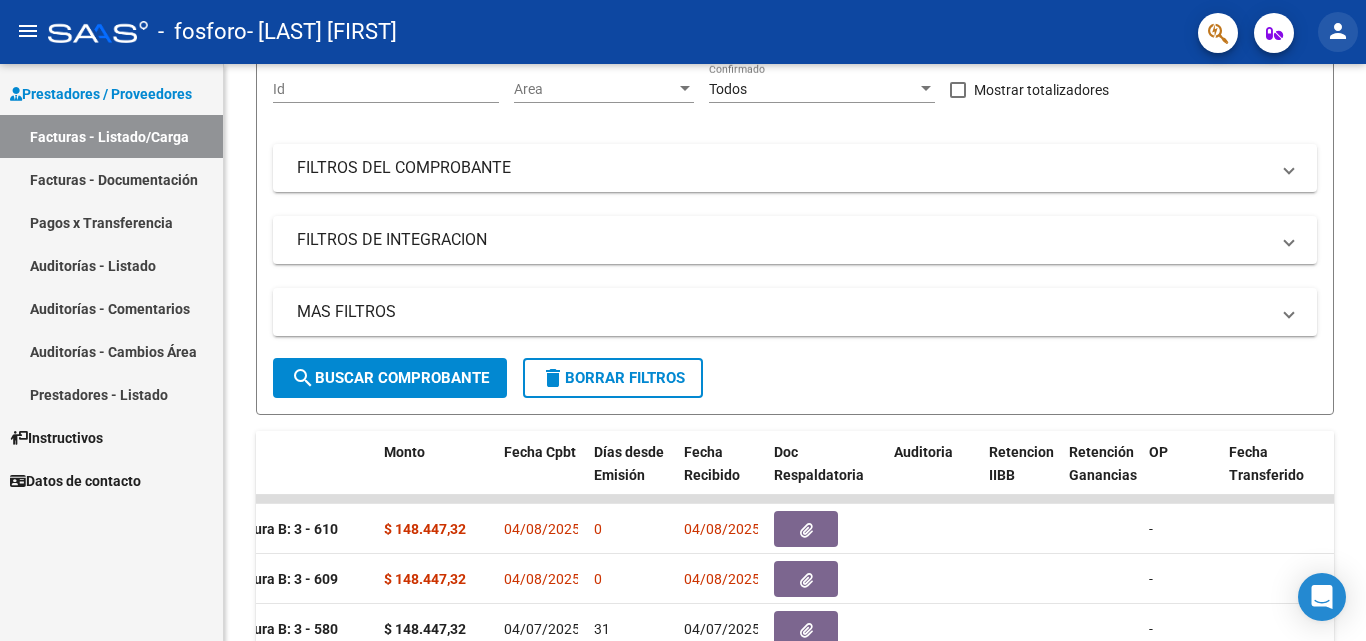 click on "person" 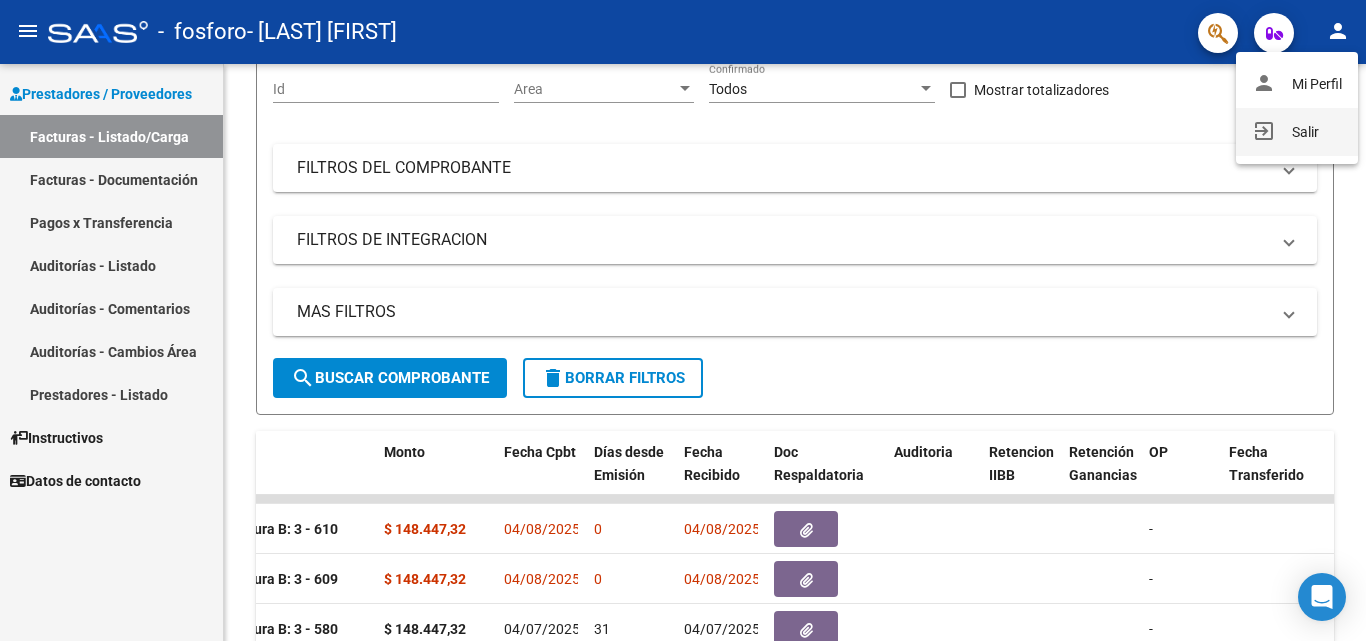 click on "exit_to_app  Salir" at bounding box center [1297, 132] 